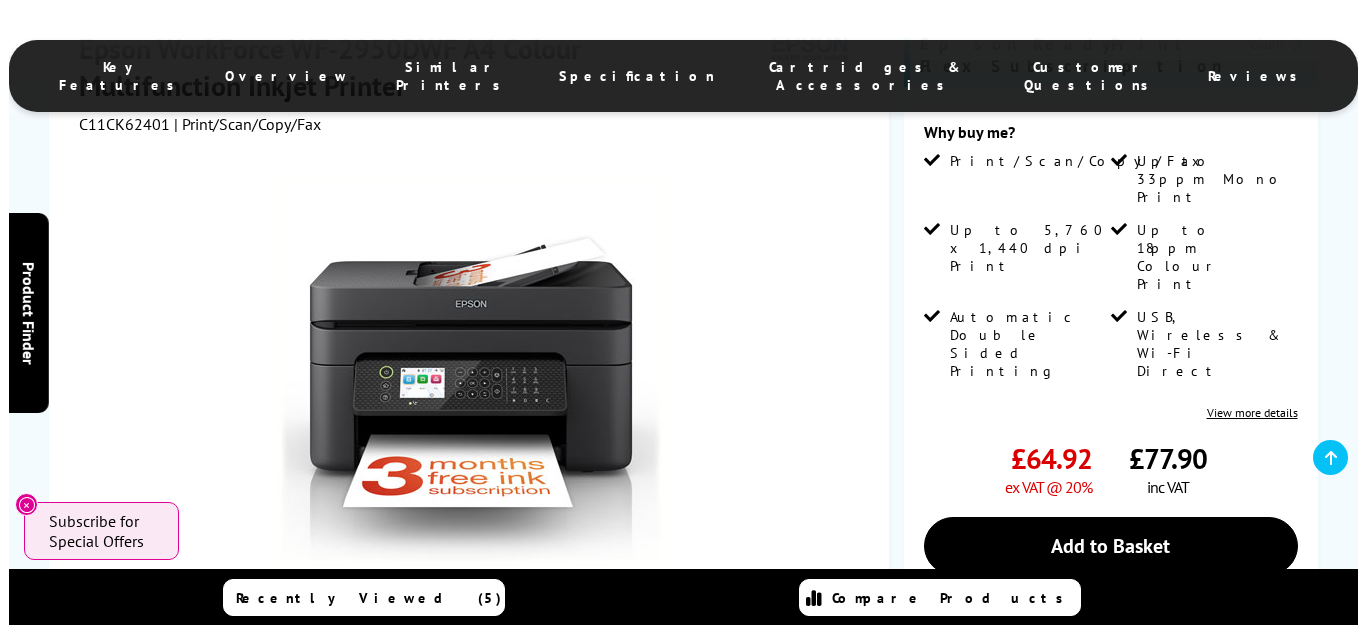 scroll, scrollTop: 400, scrollLeft: 0, axis: vertical 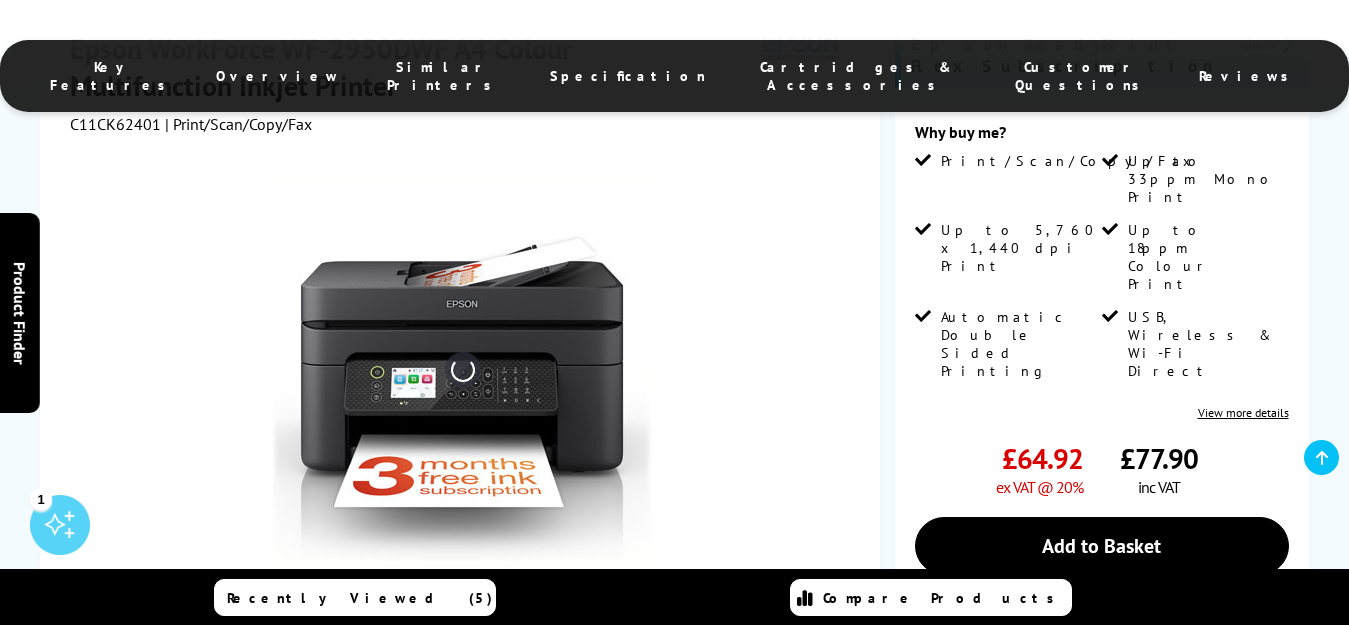 click at bounding box center [463, 370] 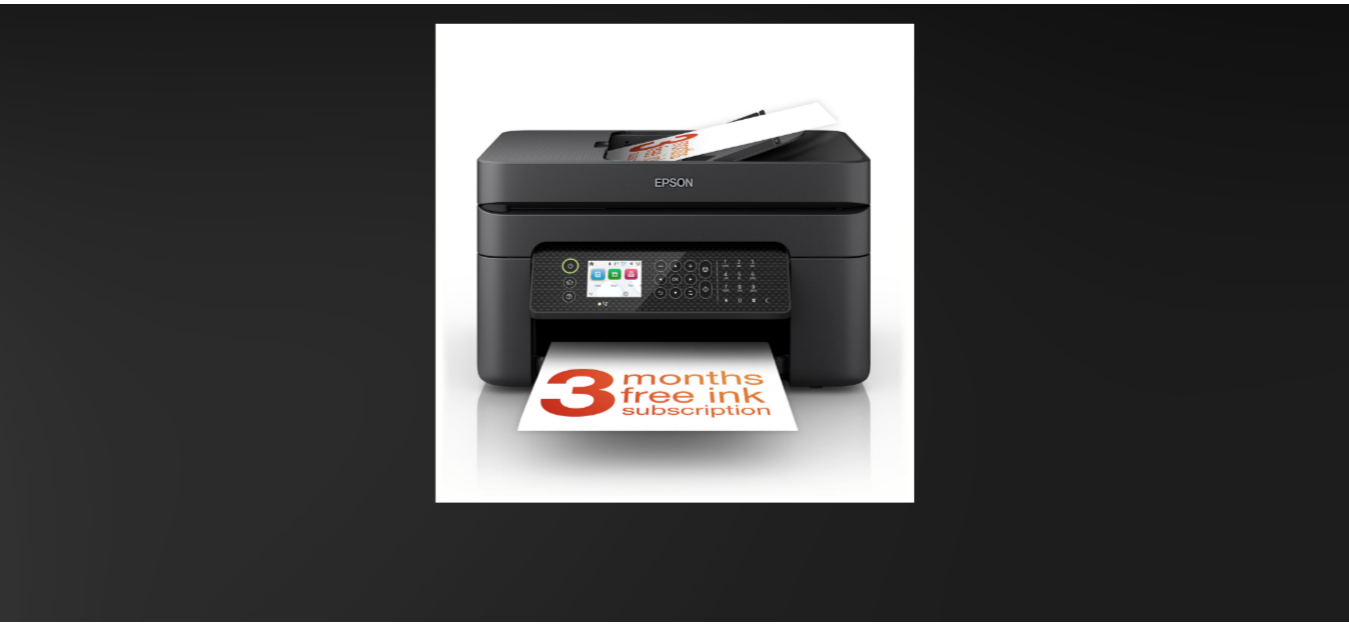 scroll, scrollTop: 0, scrollLeft: 0, axis: both 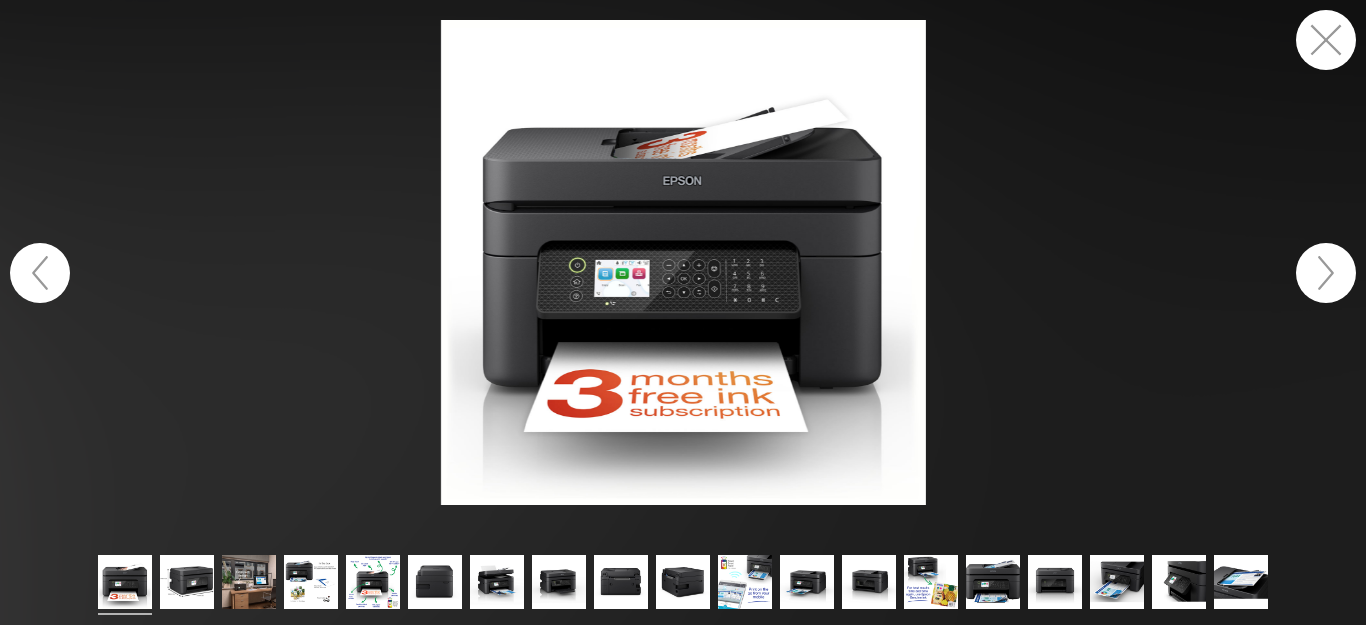 click at bounding box center (1326, 40) 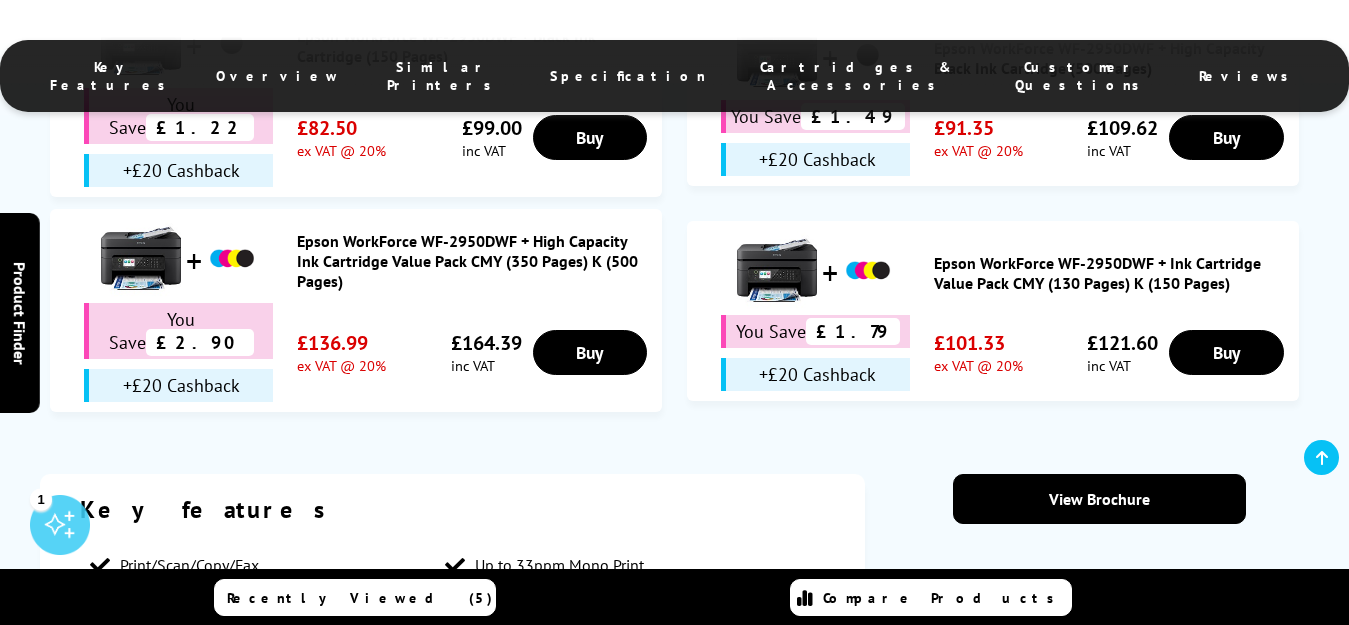scroll, scrollTop: 1600, scrollLeft: 0, axis: vertical 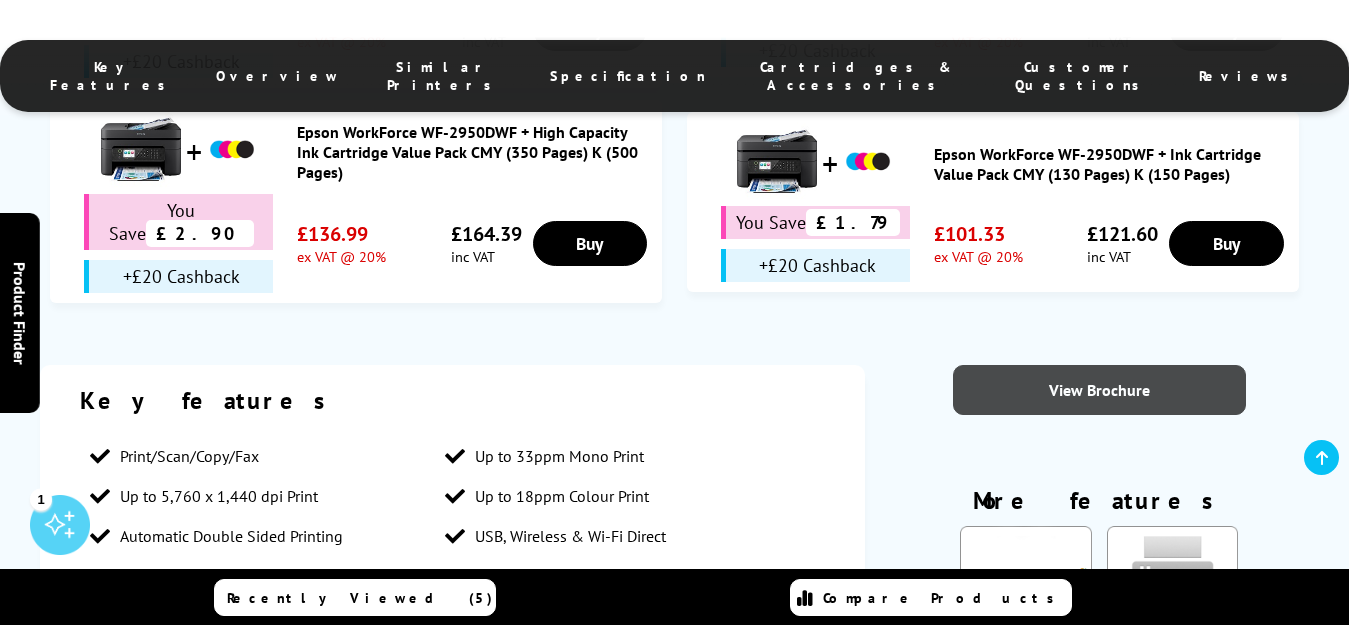 click on "View Brochure" at bounding box center [1099, 390] 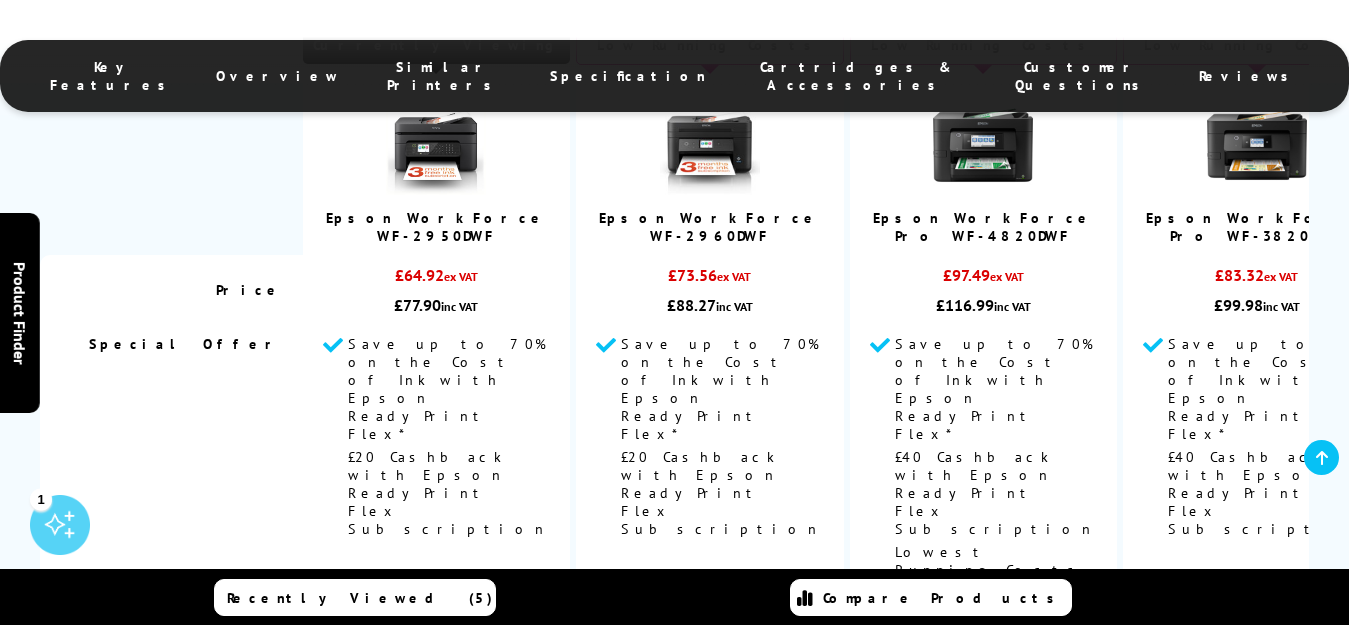 scroll, scrollTop: 4400, scrollLeft: 0, axis: vertical 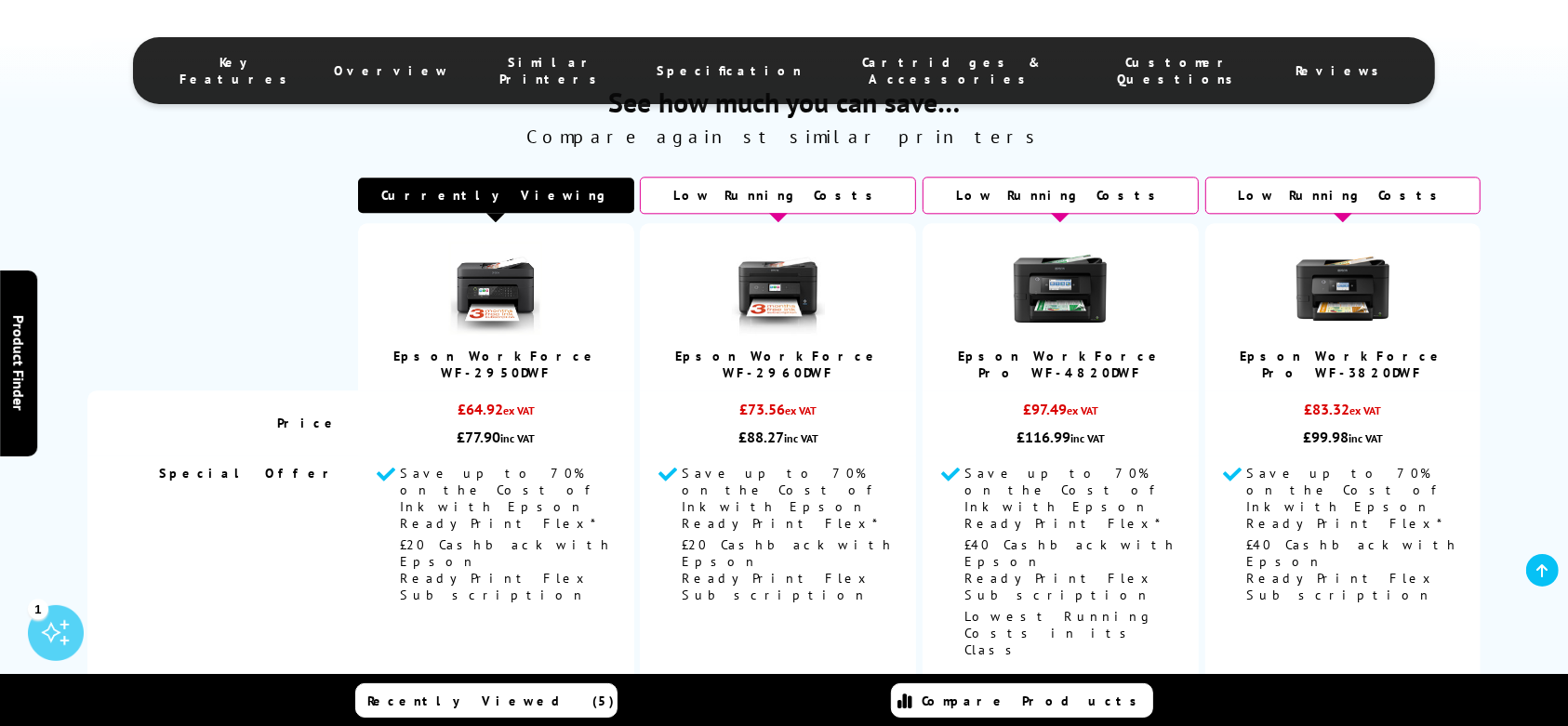 drag, startPoint x: 1261, startPoint y: 0, endPoint x: 1147, endPoint y: 128, distance: 171.406 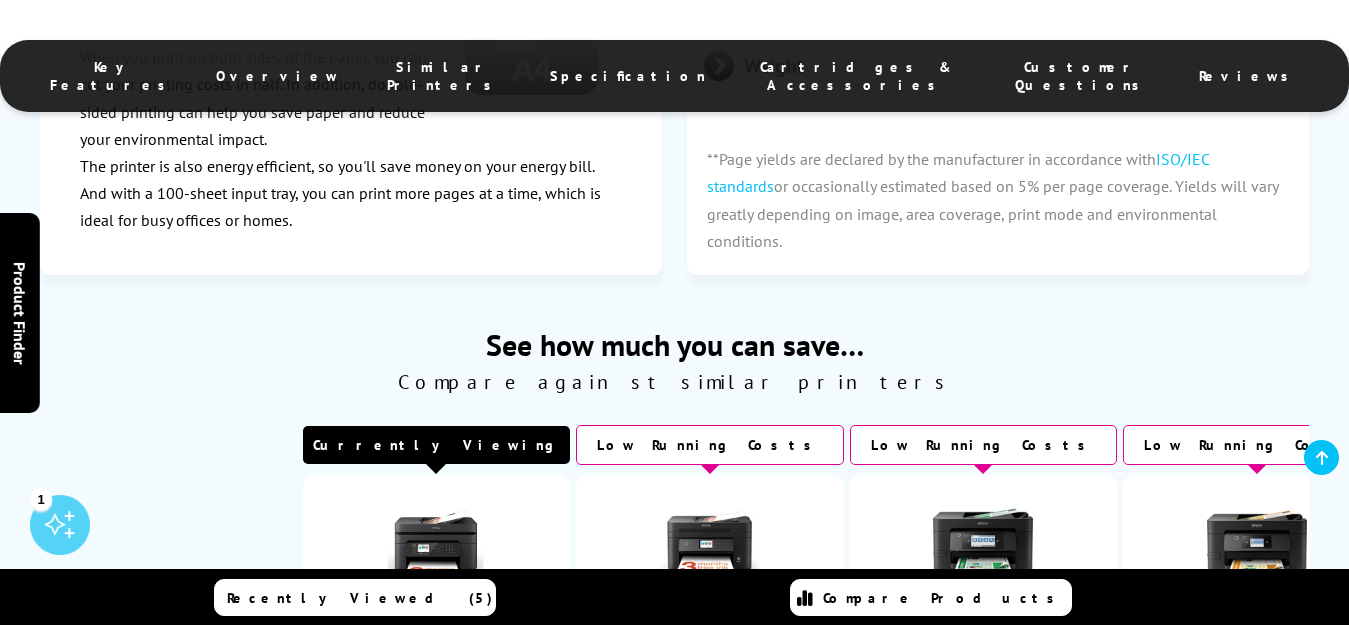 scroll, scrollTop: 4401, scrollLeft: 0, axis: vertical 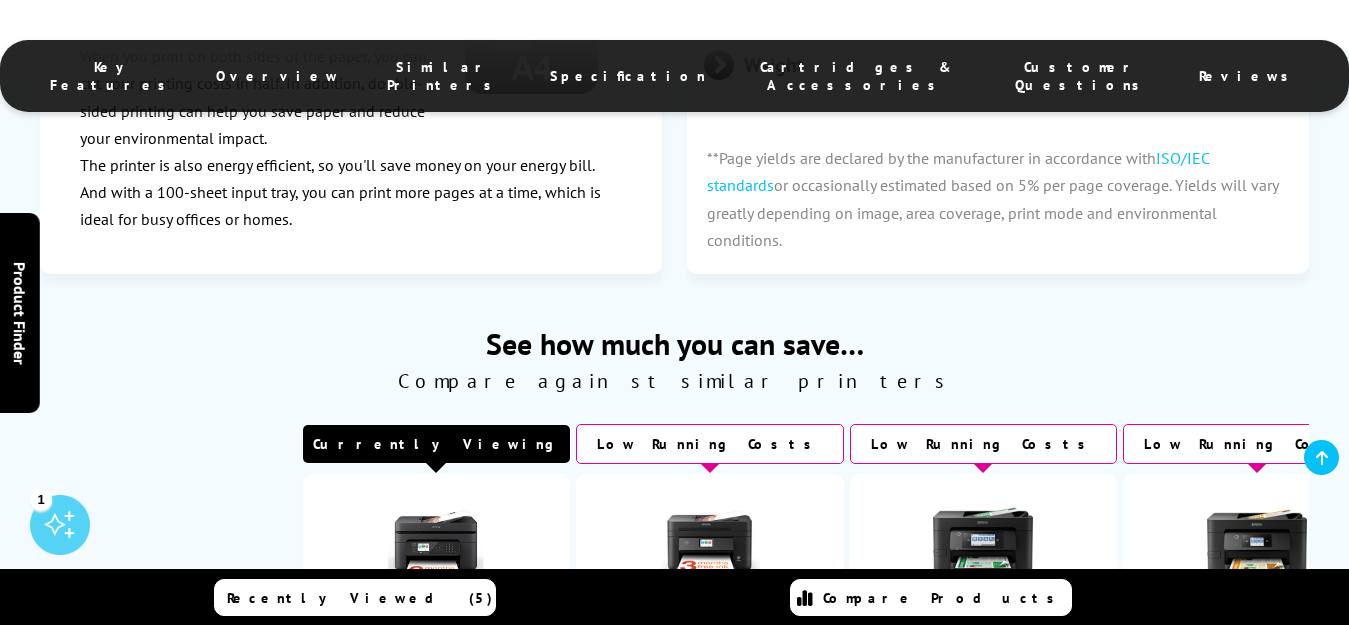 drag, startPoint x: 1706, startPoint y: 1, endPoint x: 997, endPoint y: 139, distance: 722.30536 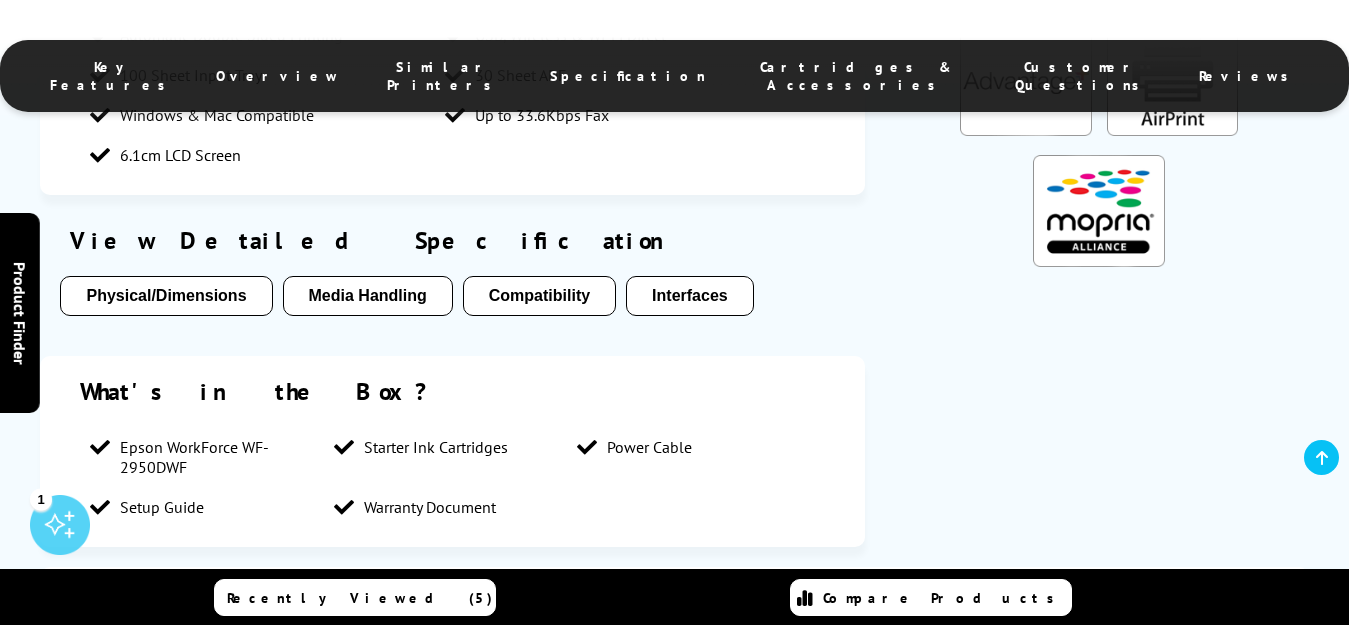 click on "Reviews" at bounding box center [1249, 76] 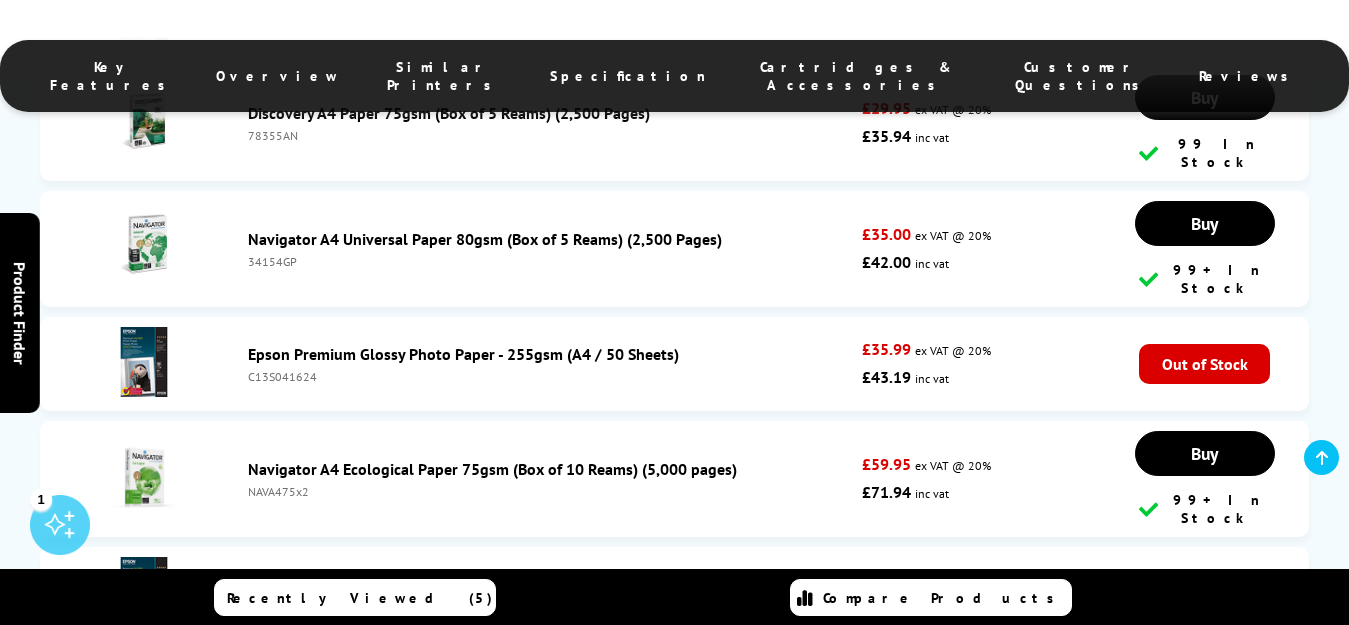 scroll, scrollTop: 10810, scrollLeft: 0, axis: vertical 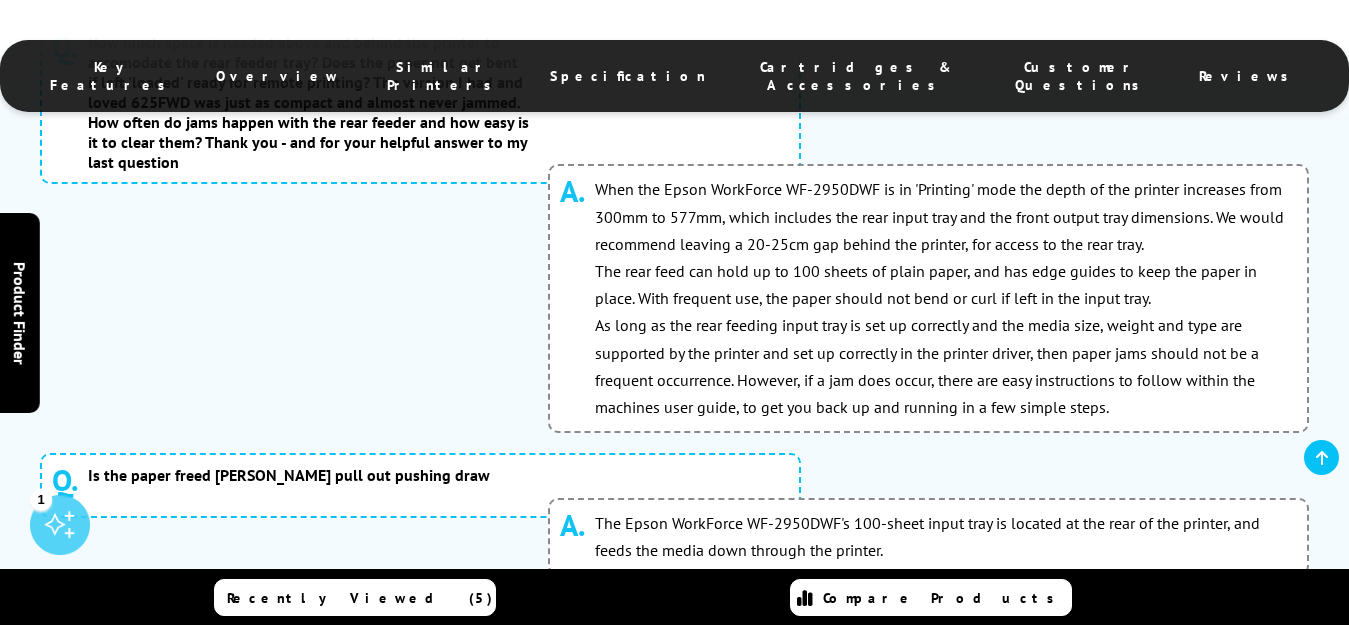 click on "Write a Review" at bounding box center (1222, 1188) 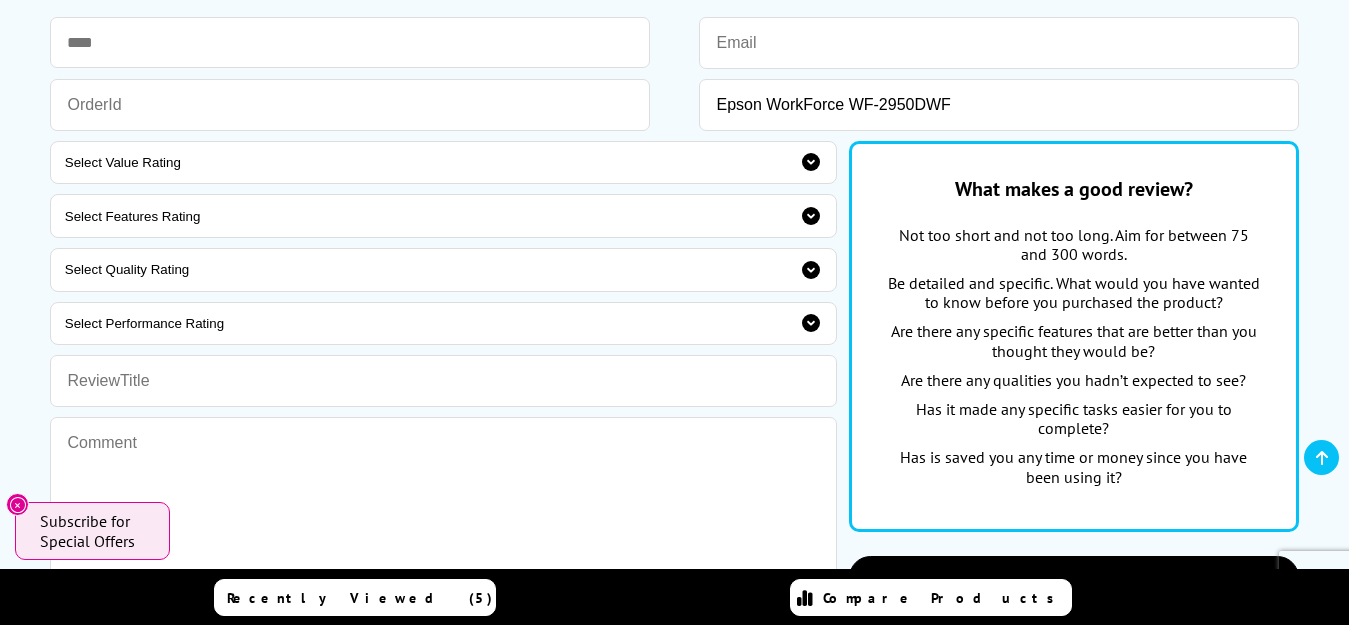 scroll, scrollTop: 300, scrollLeft: 0, axis: vertical 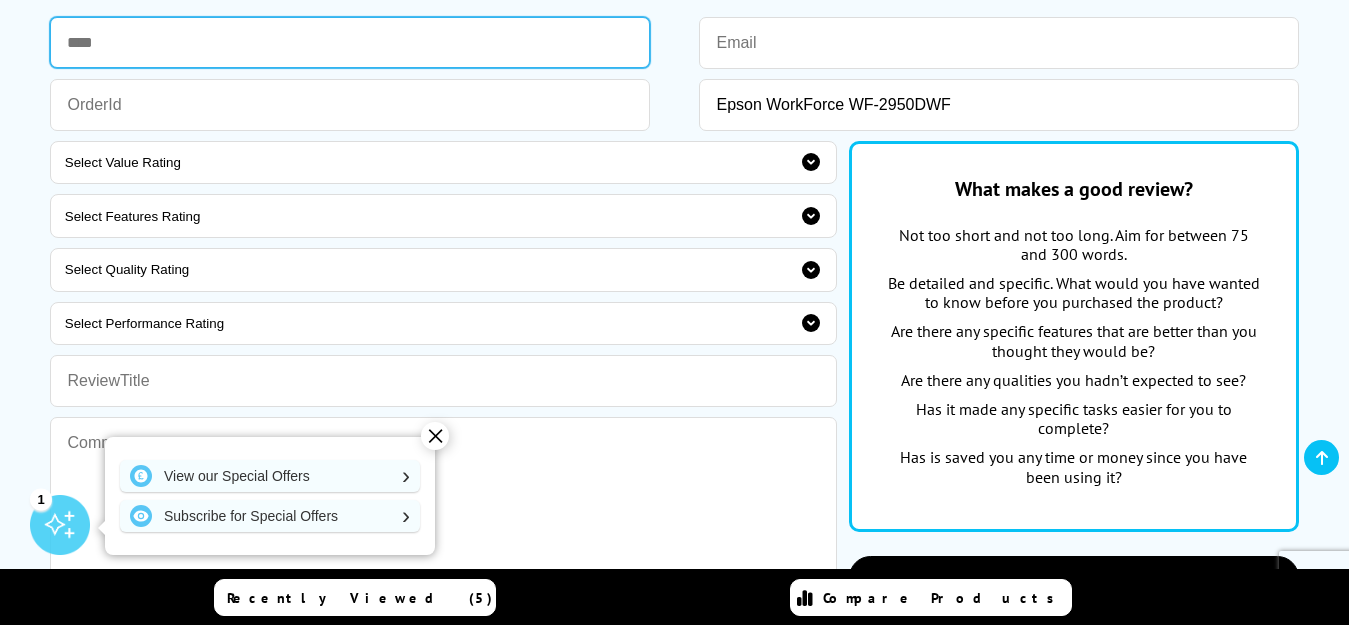 click at bounding box center (349, 42) 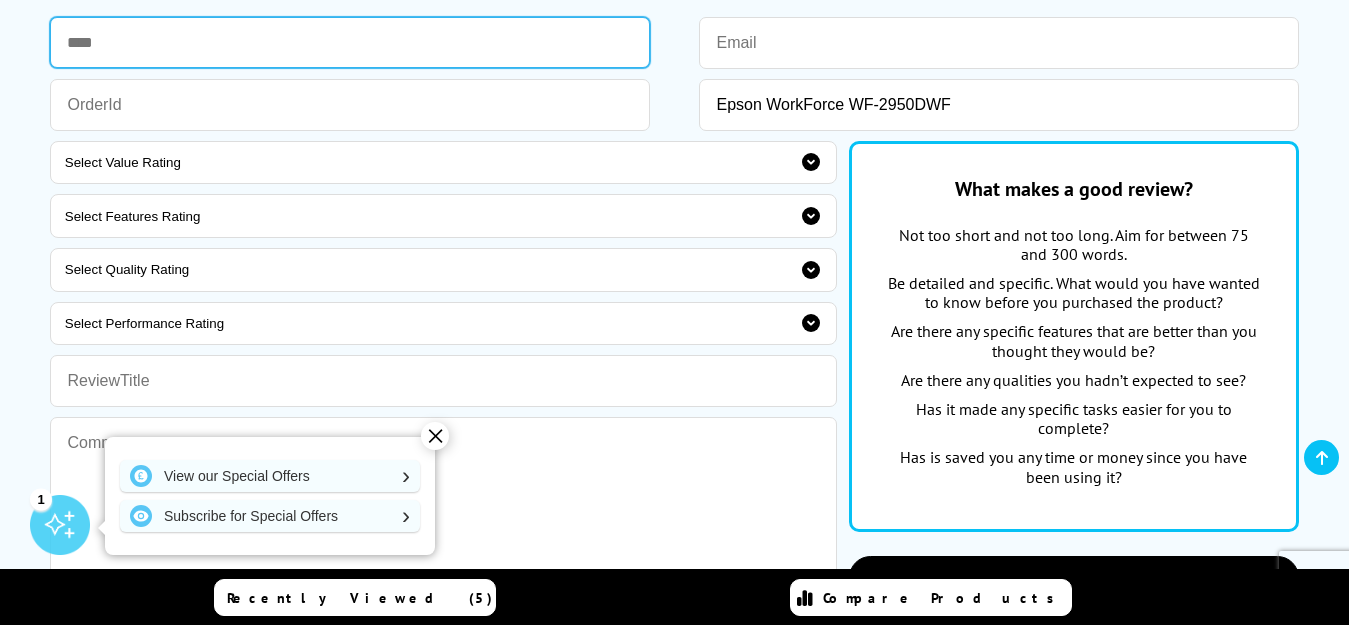 type on "**********" 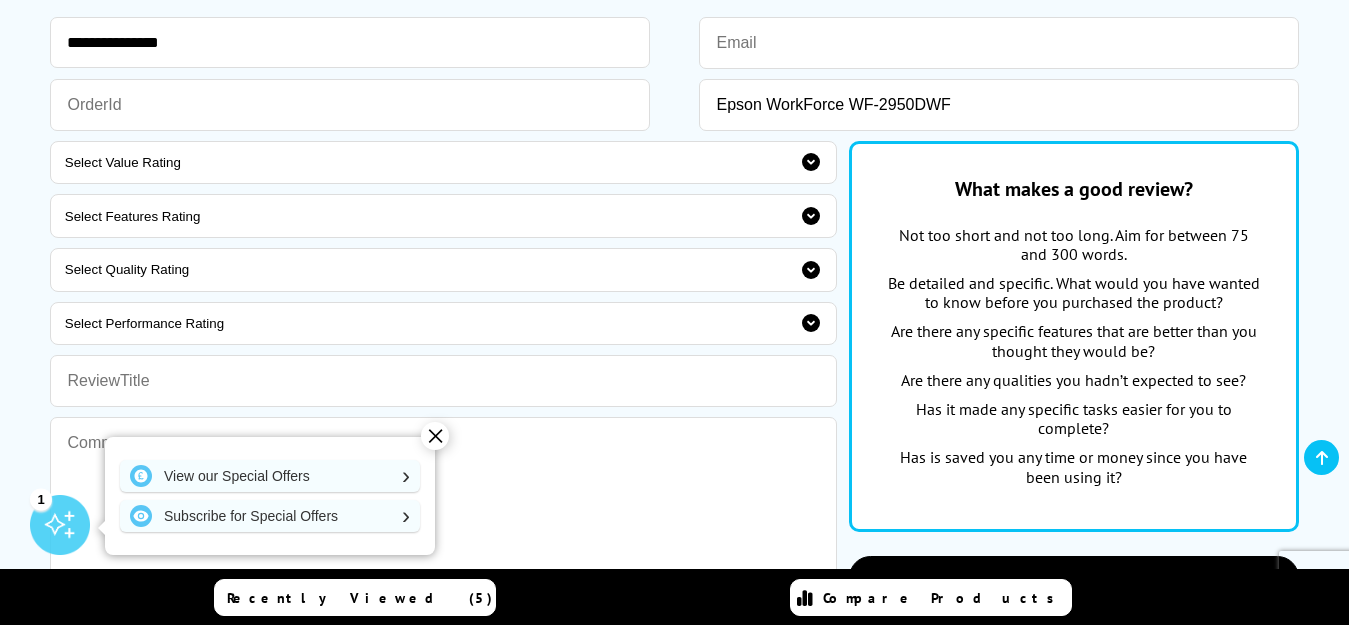 type on "[EMAIL_ADDRESS][DOMAIN_NAME]" 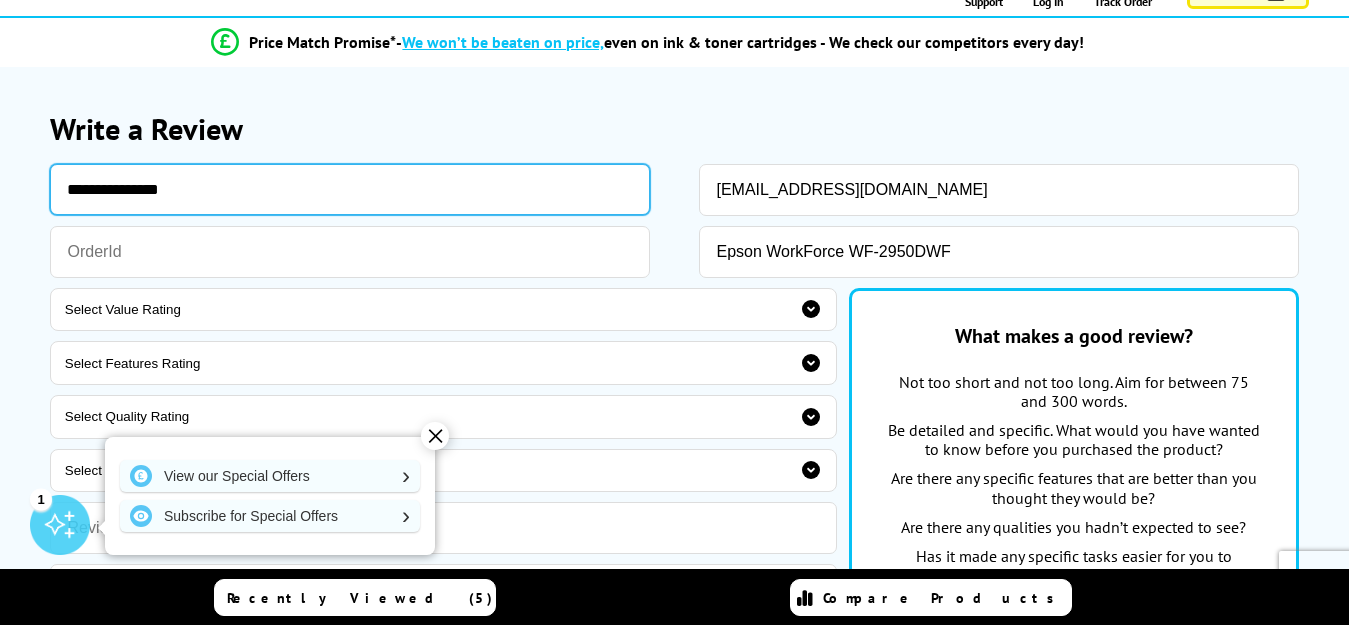 scroll, scrollTop: 0, scrollLeft: 0, axis: both 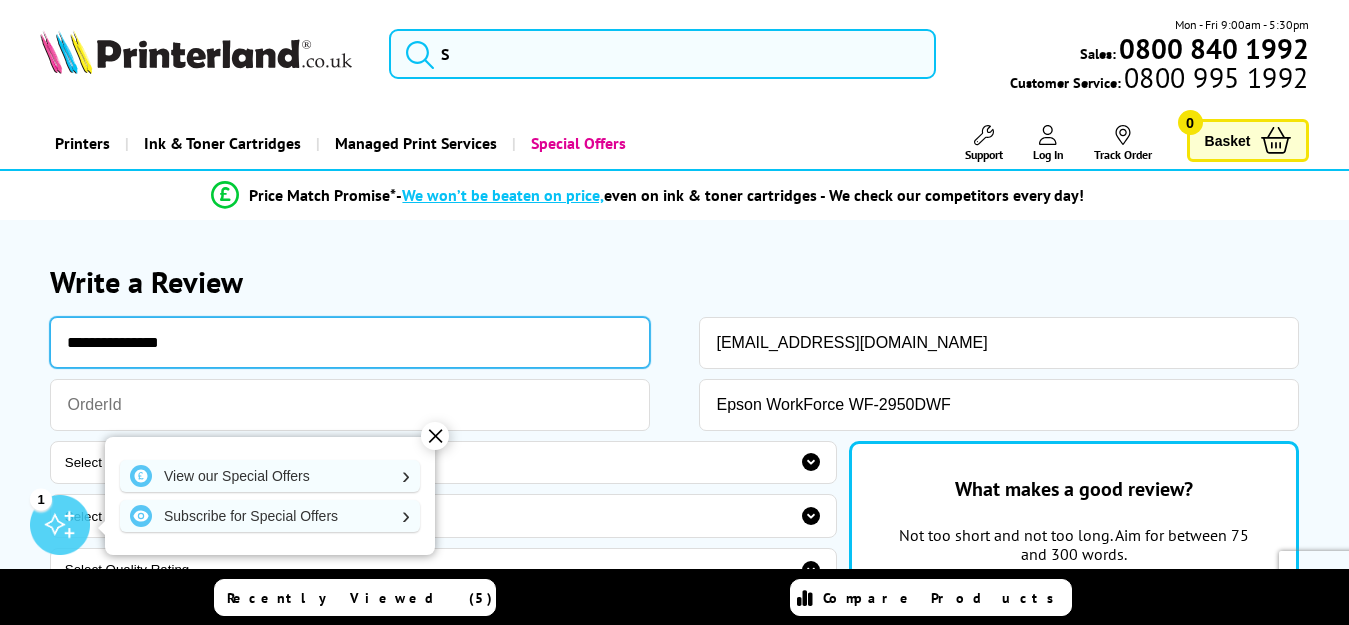 click on "**********" at bounding box center (349, 342) 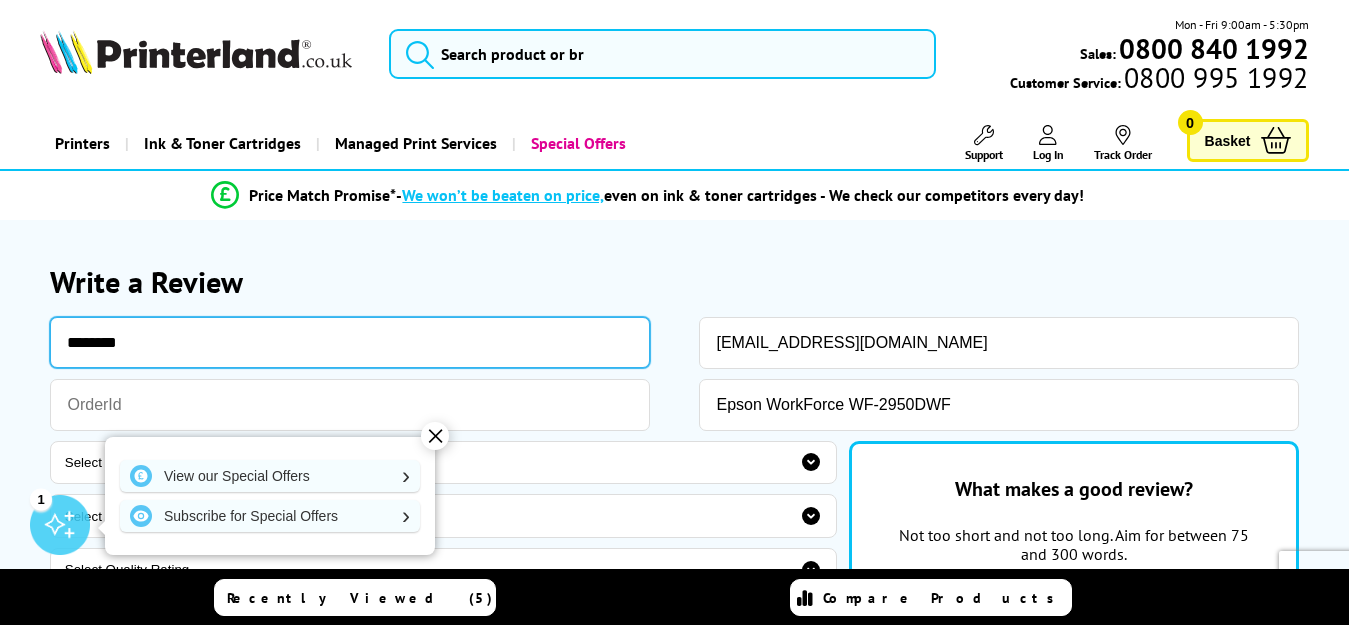 type on "********" 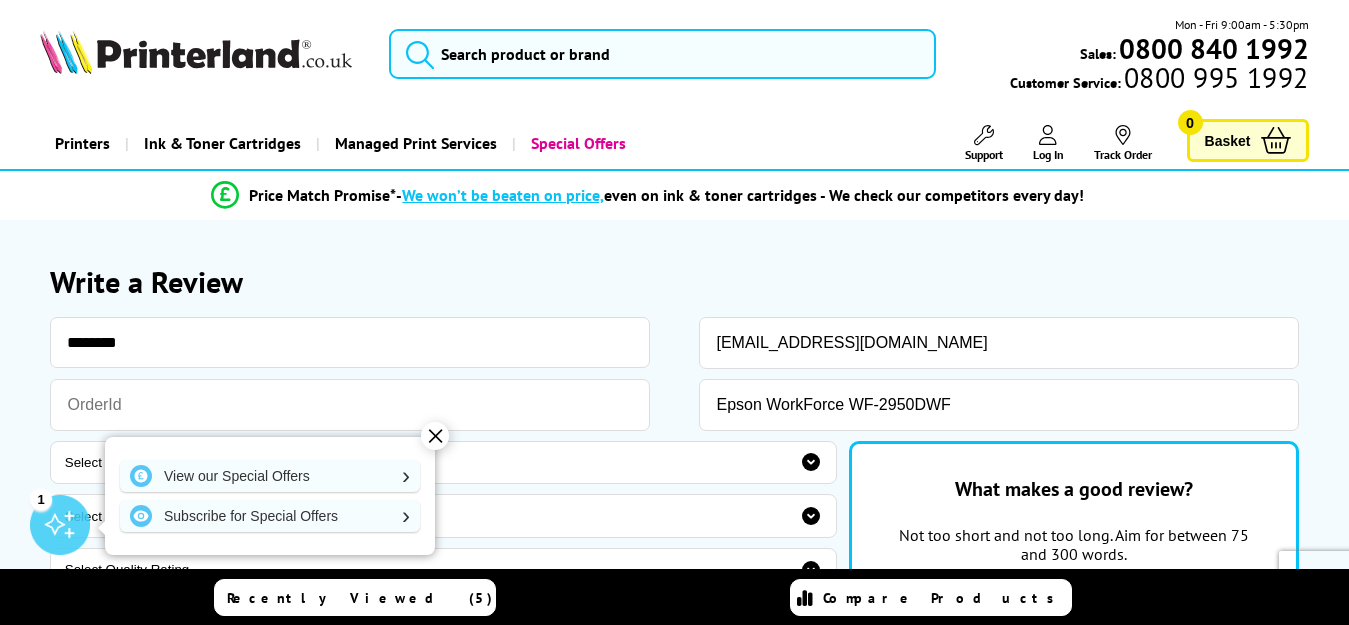 click on "Write a Review" at bounding box center (674, 281) 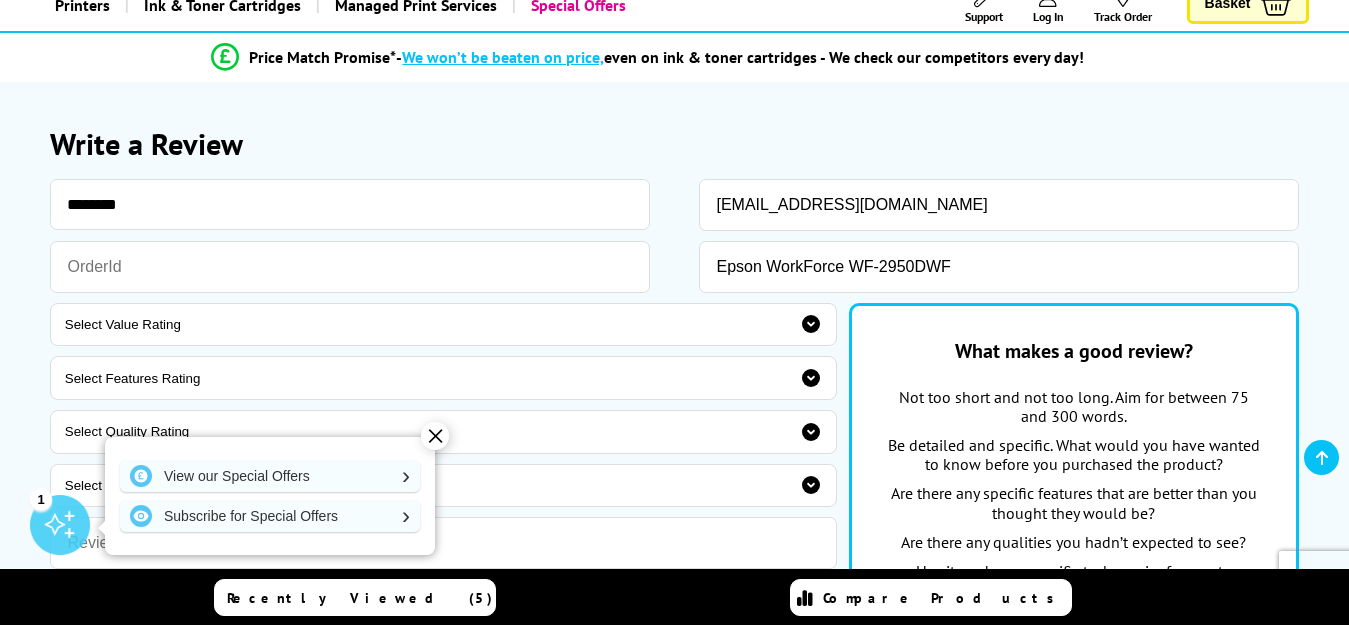 scroll, scrollTop: 200, scrollLeft: 0, axis: vertical 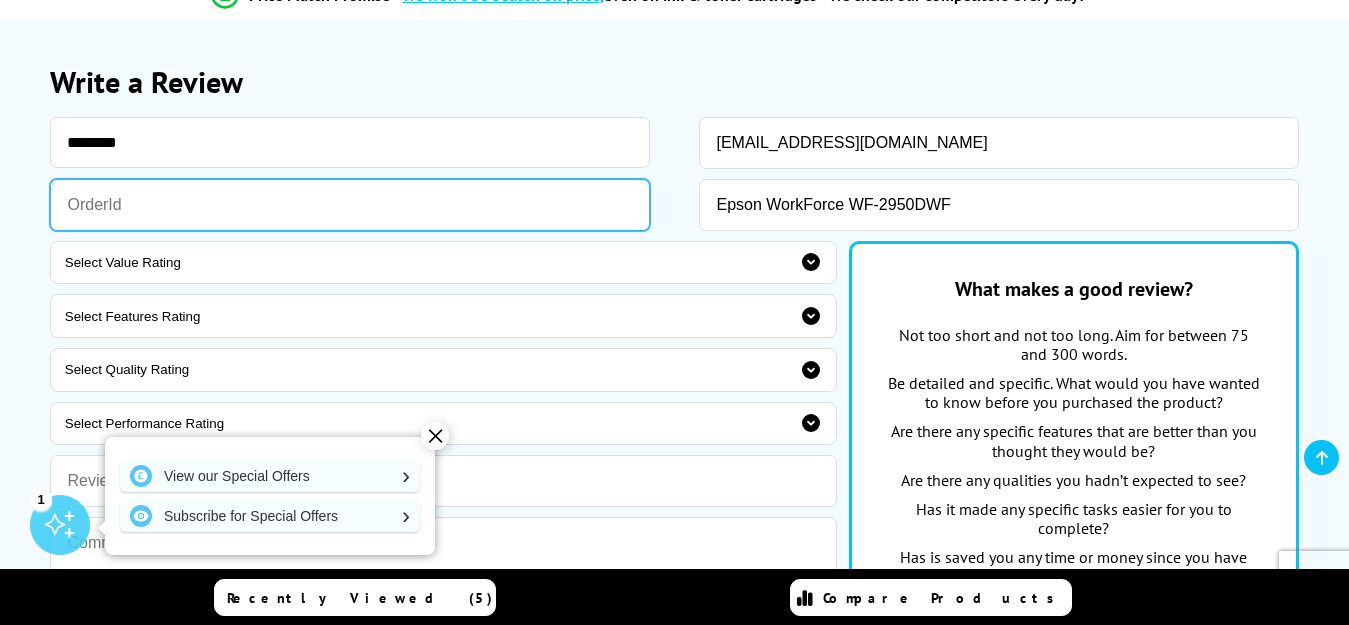 click at bounding box center [349, 205] 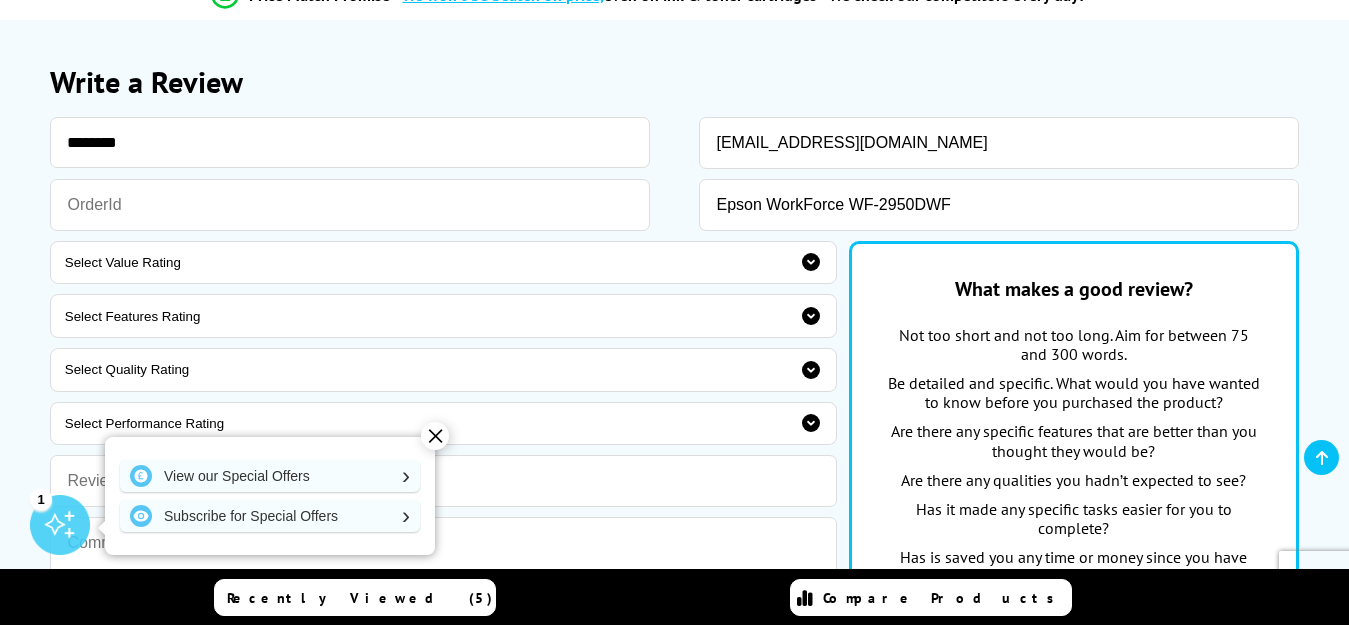 click on "Select Value Rating
1 - Very poor
2 - poor
3 - Average
4 - Good
5 - Excellent" at bounding box center [443, 263] 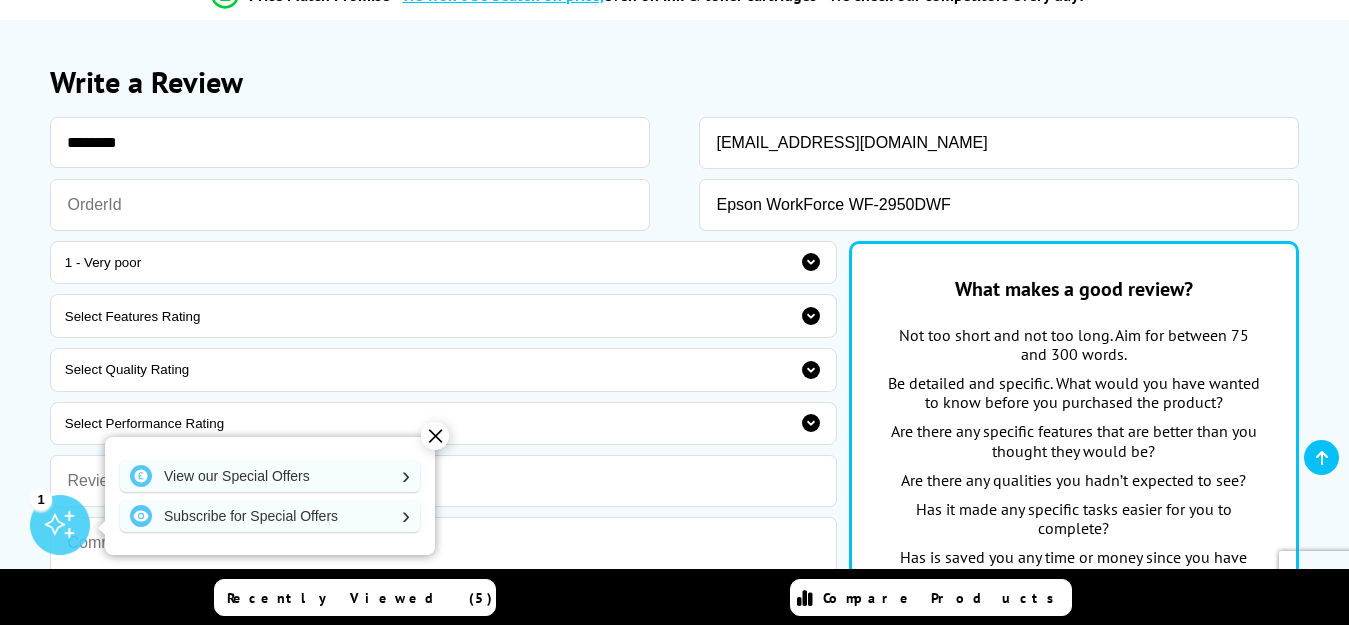click on "Select Value Rating
1 - Very poor
2 - poor
3 - Average
4 - Good
5 - Excellent" at bounding box center [443, 263] 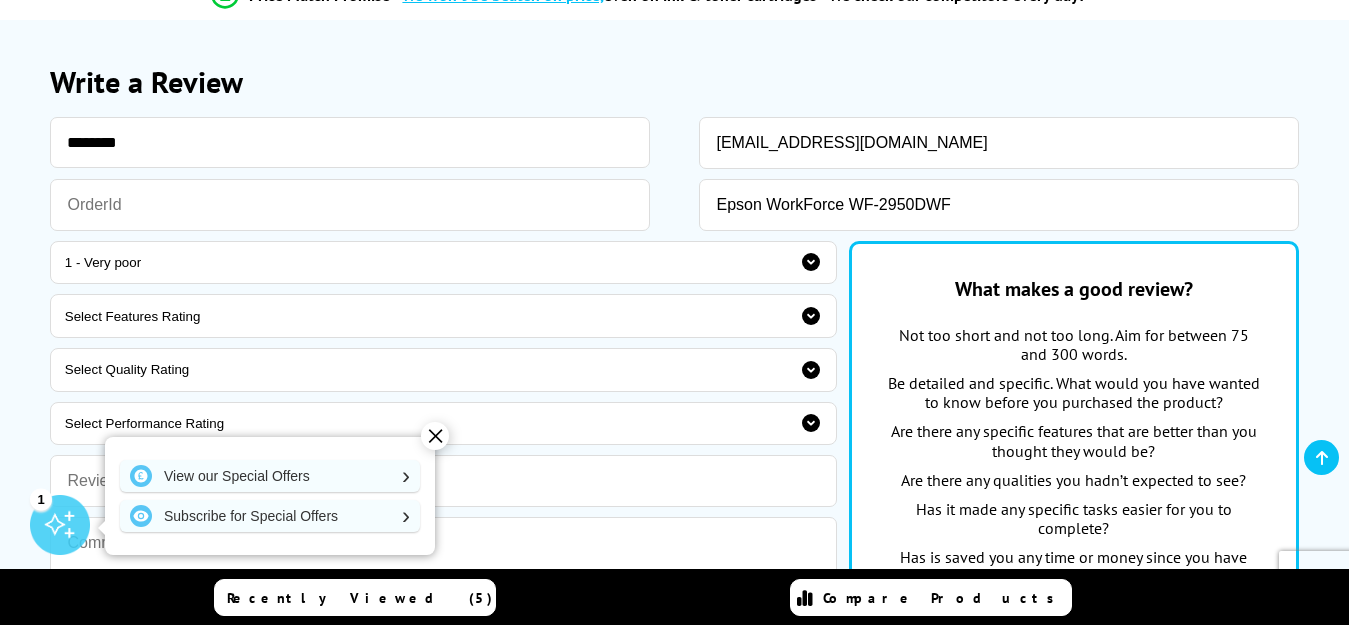 click on "Select Features Rating
1 - Very poor
2 - poor
3 - Average
4 - Good
5 - Excellent" at bounding box center (443, 316) 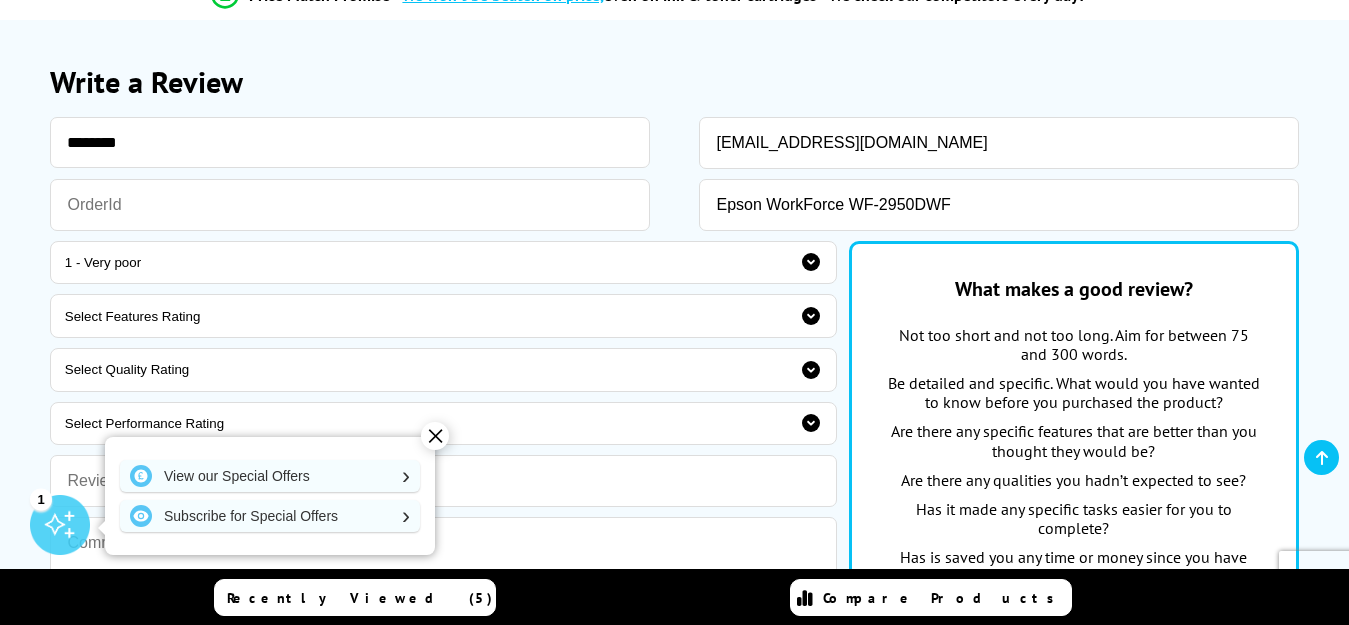 click on "Select Features Rating
1 - Very poor
2 - poor
3 - Average
4 - Good
5 - Excellent" at bounding box center (443, 316) 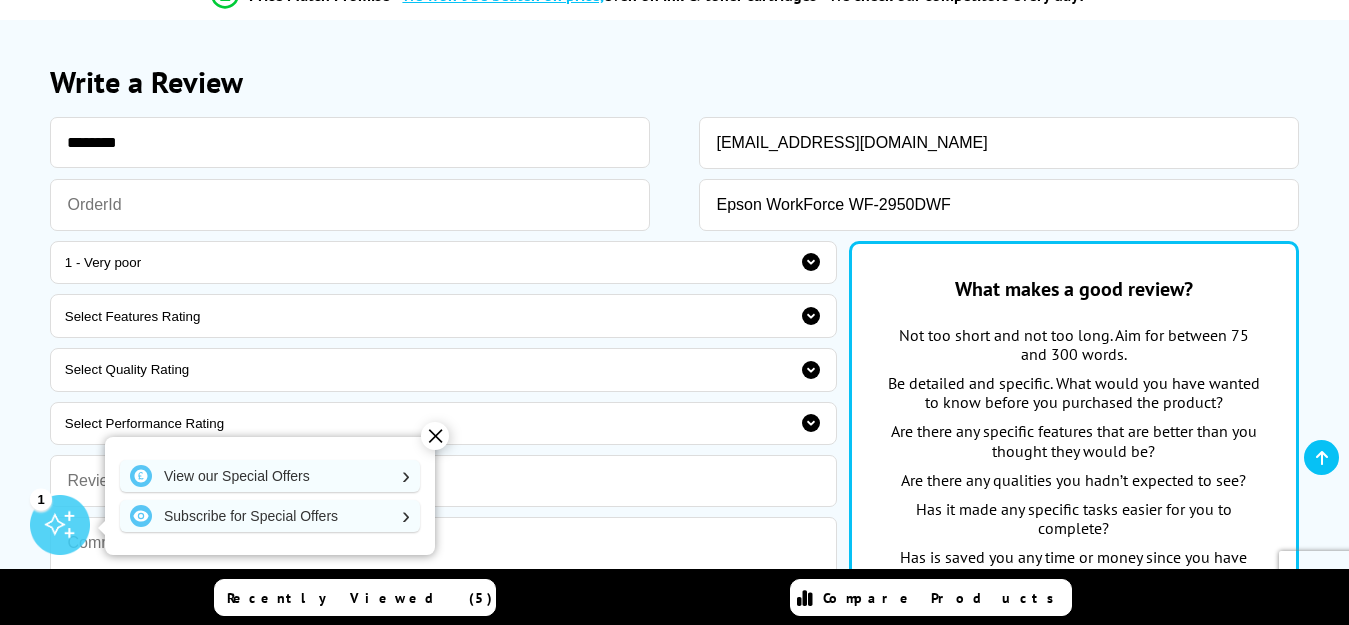 click on "Select Value Rating
1 - Very poor
2 - poor
3 - Average
4 - Good
5 - Excellent" at bounding box center [443, 263] 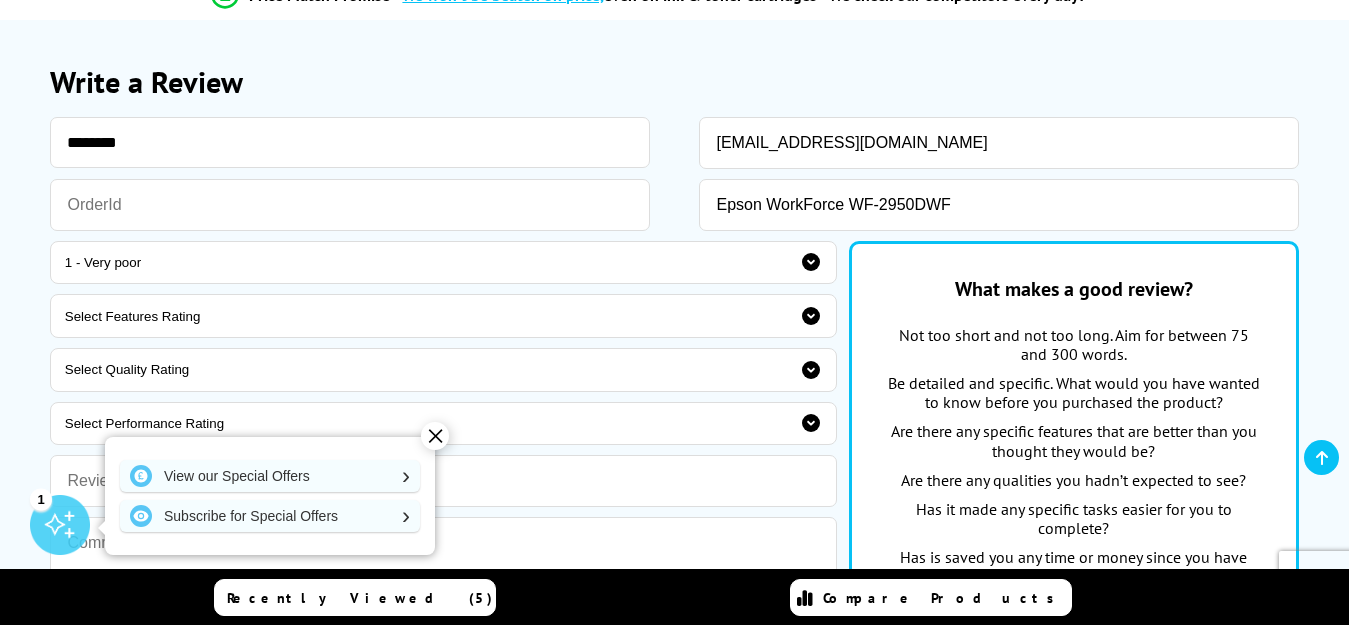 select on "3" 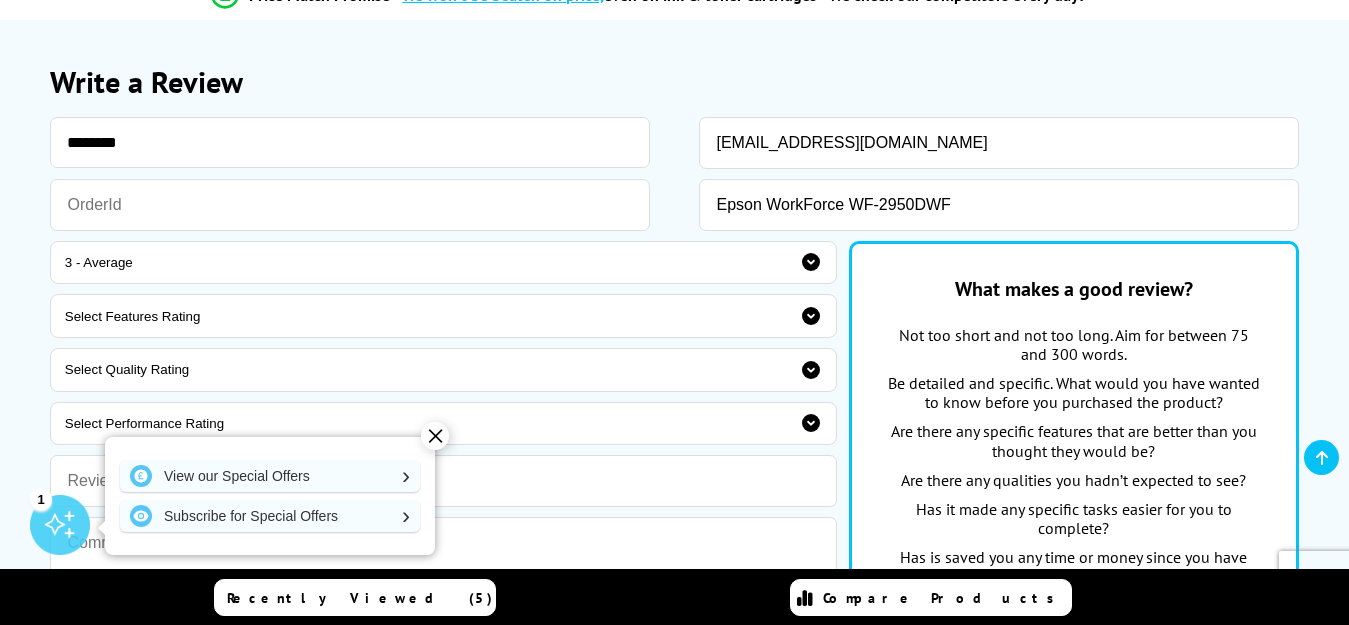 click on "Select Value Rating
1 - Very poor
2 - poor
3 - Average
4 - Good
5 - Excellent" at bounding box center (443, 263) 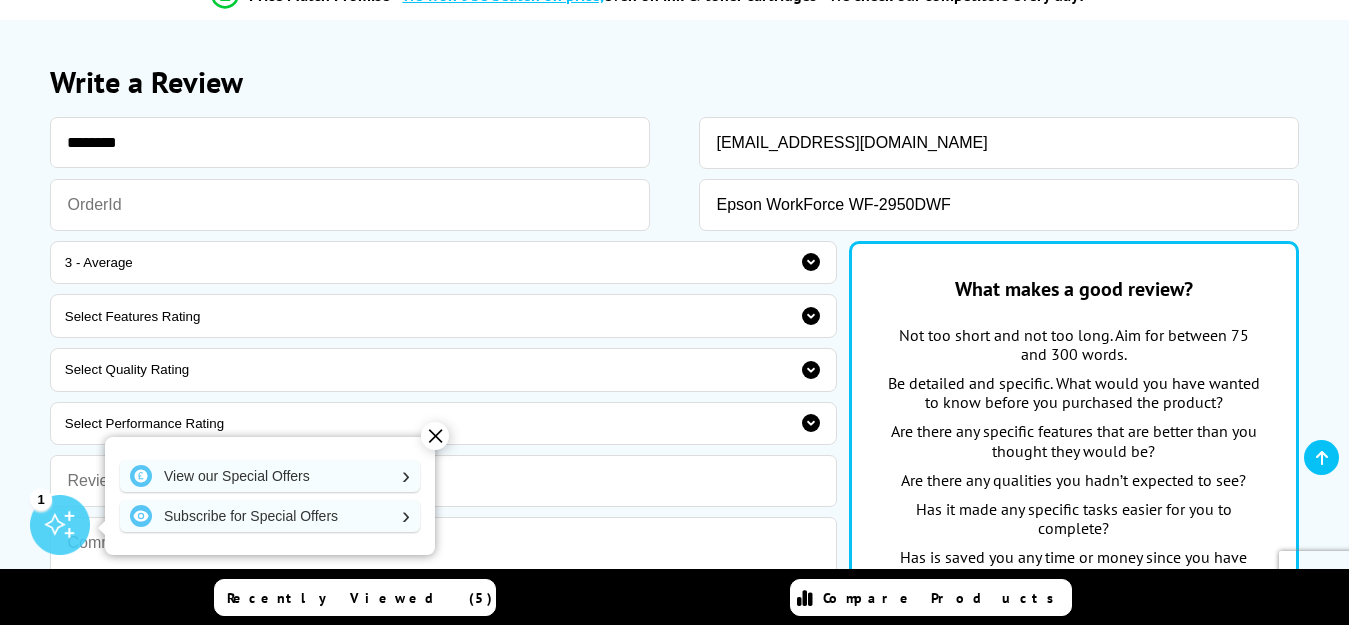 click on "Select Features Rating
1 - Very poor
2 - poor
3 - Average
4 - Good
5 - Excellent" at bounding box center [443, 316] 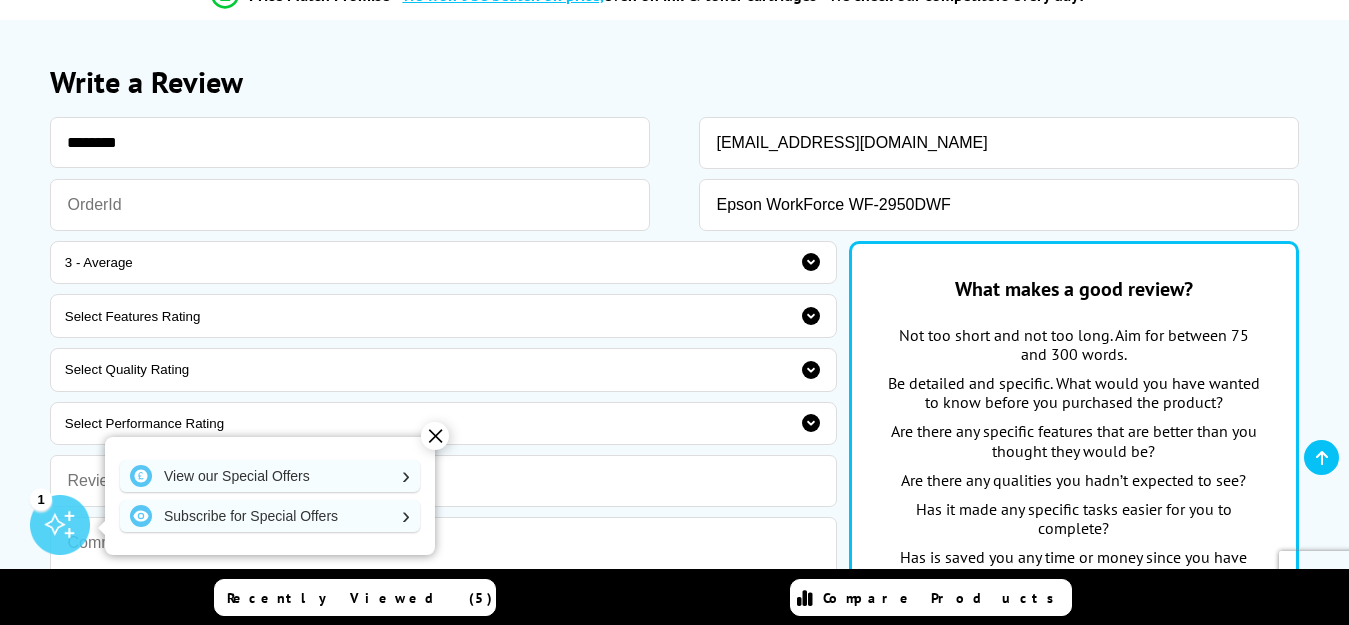 click on "Please correct the following errors with your submission:
Write a Review
********
dantrussler2021@outlook.com" at bounding box center (674, 868) 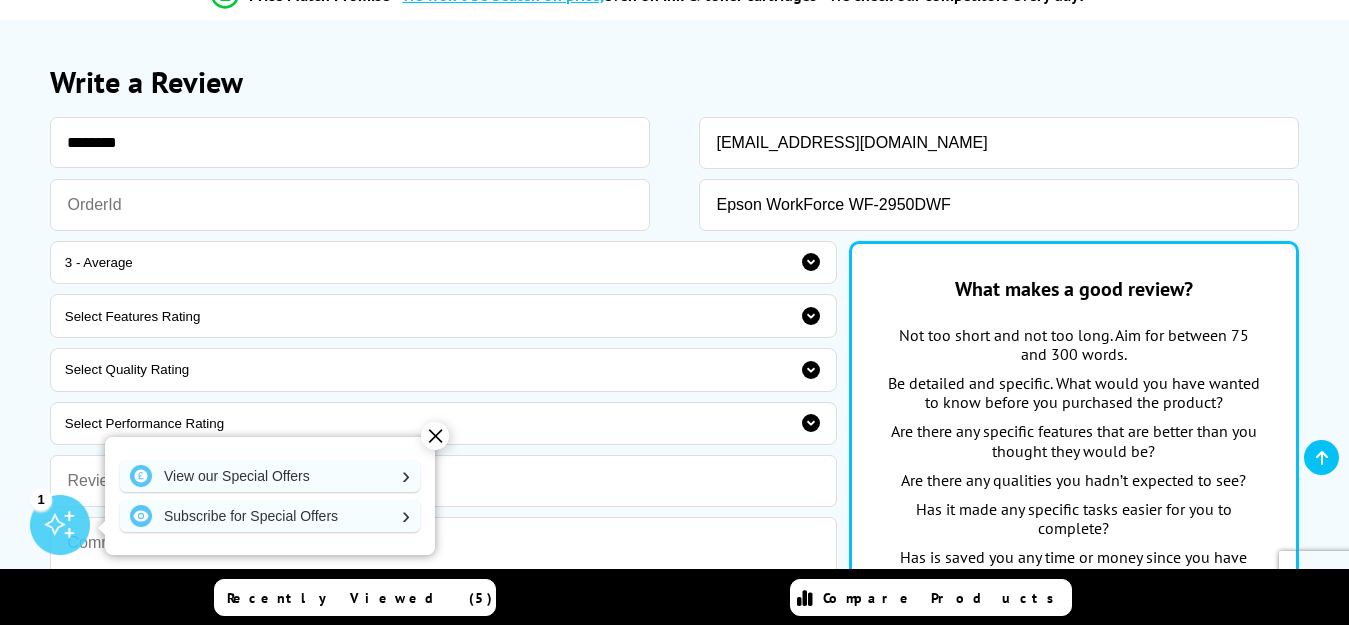 click on "Select Value Rating
1 - Very poor
2 - poor
3 - Average
4 - Good
5 - Excellent" at bounding box center [443, 263] 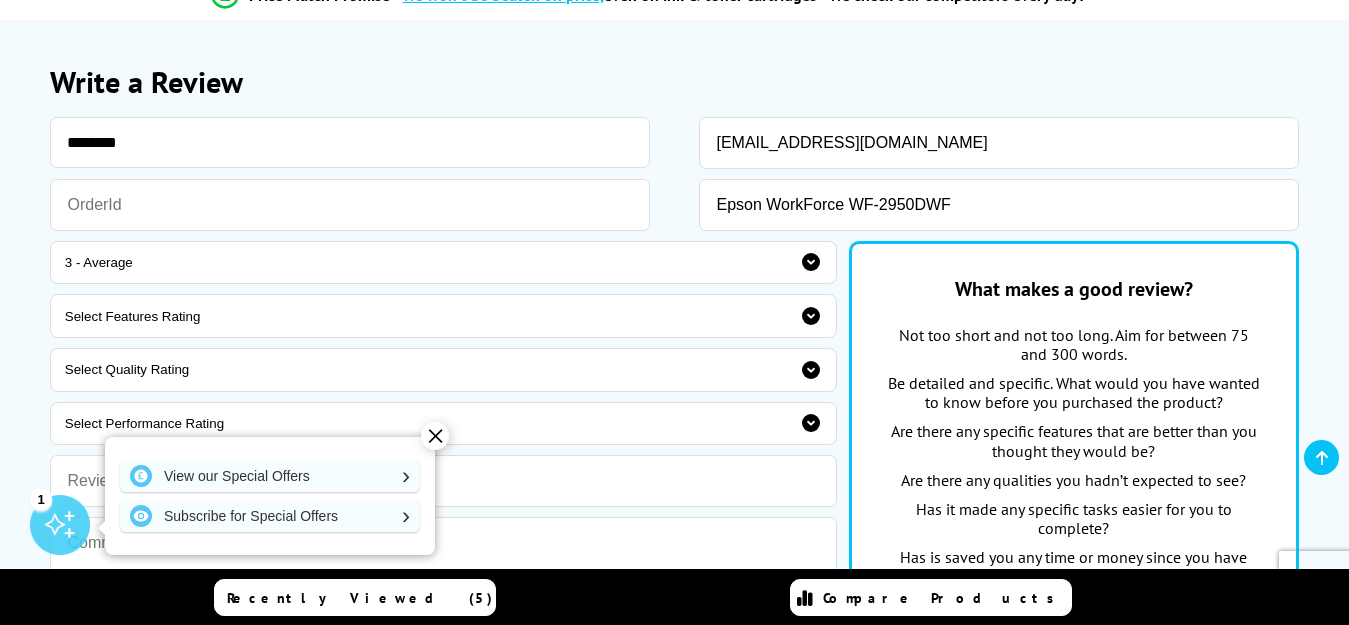 click on "Select Features Rating
1 - Very poor
2 - poor
3 - Average
4 - Good
5 - Excellent" at bounding box center (443, 316) 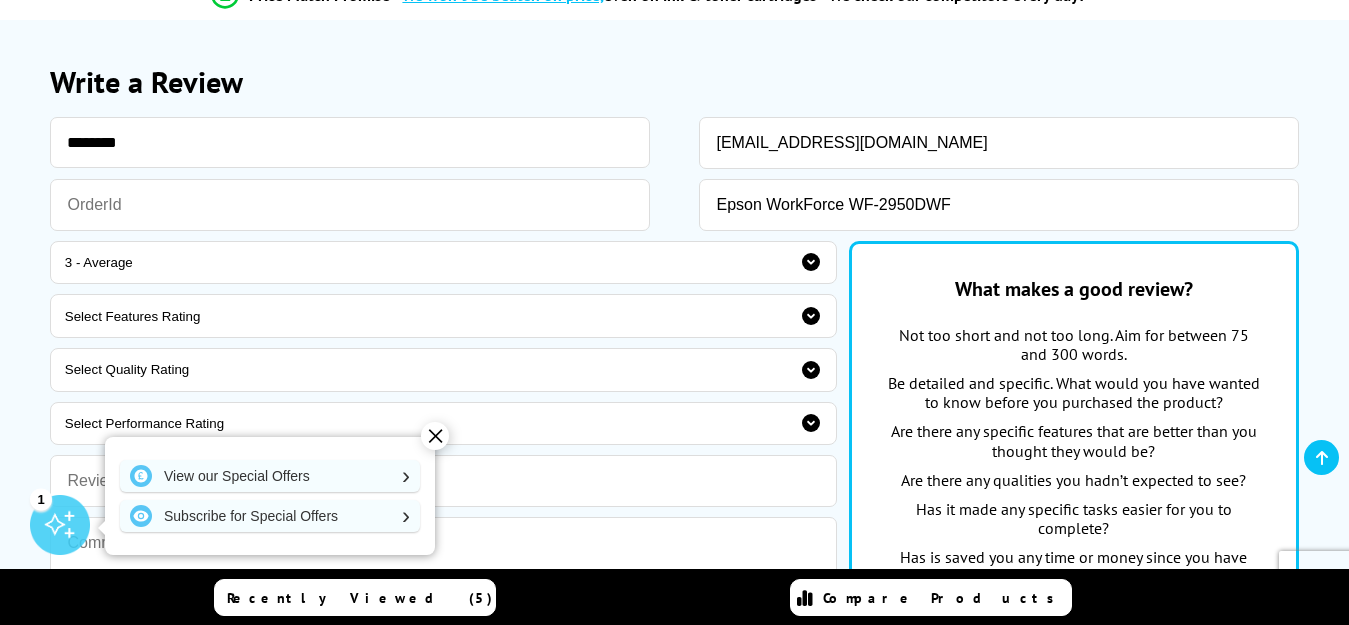 click on "Please correct the following errors with your submission:
Write a Review
********
dantrussler2021@outlook.com" at bounding box center (674, 868) 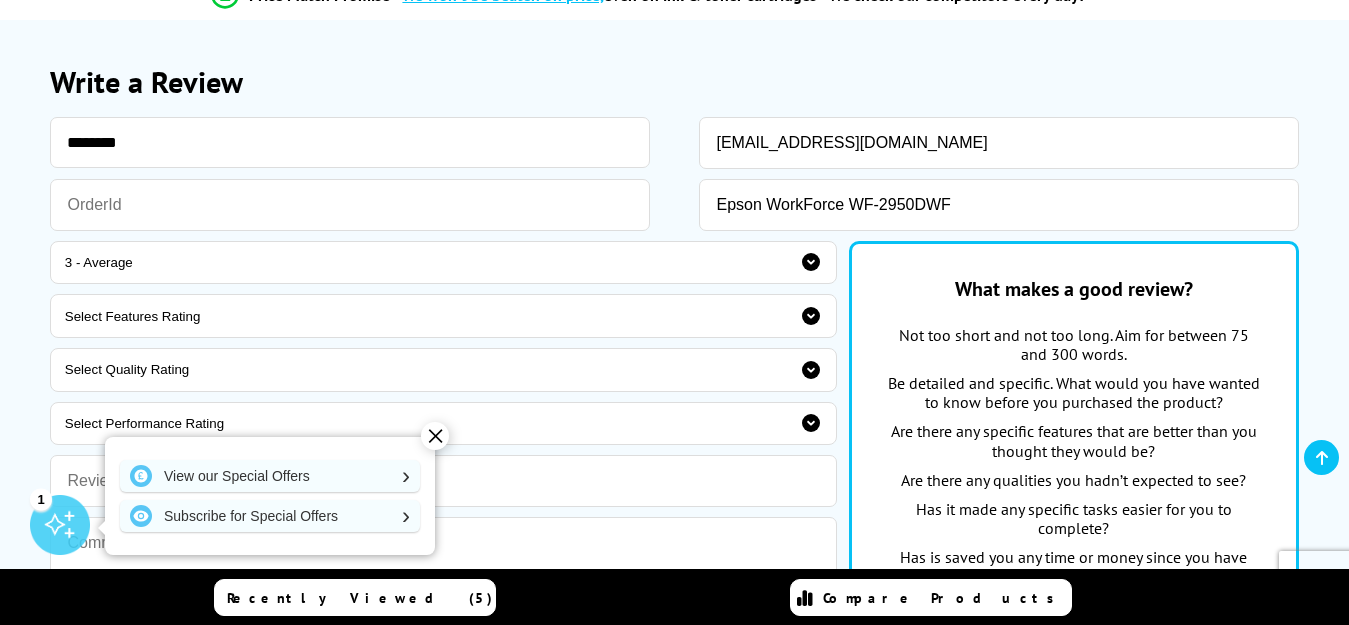 click on "Select Value Rating
1 - Very poor
2 - poor
3 - Average
4 - Good
5 - Excellent" at bounding box center [443, 263] 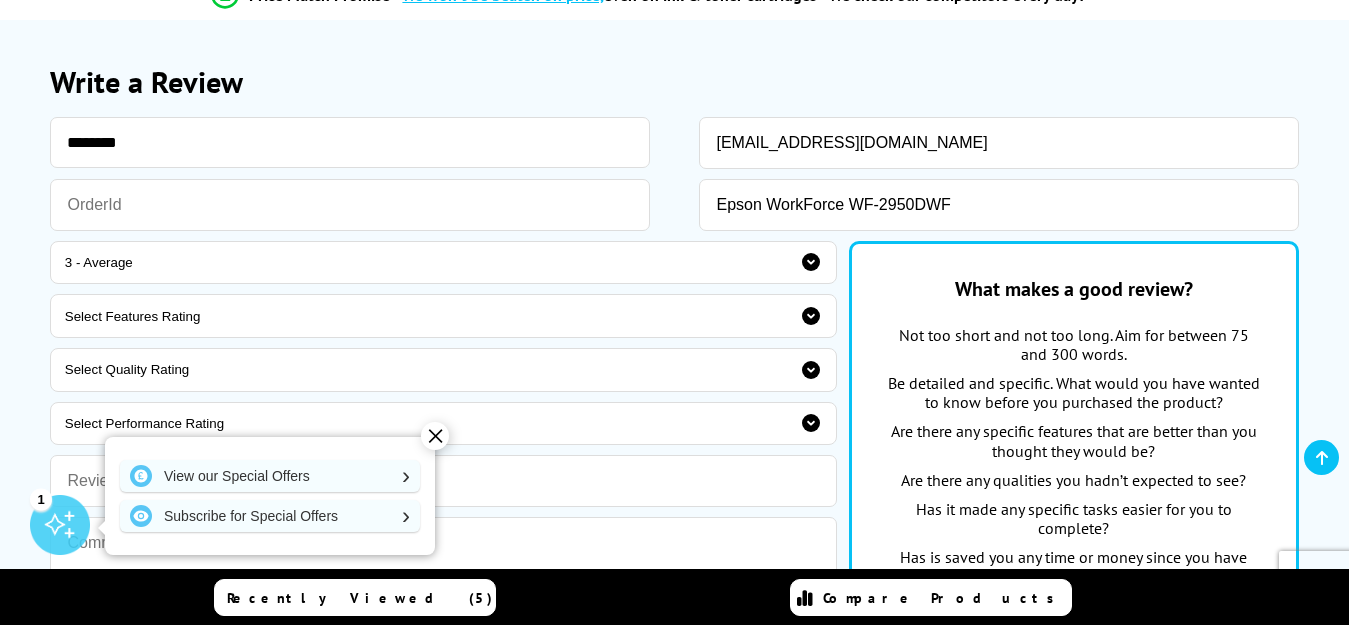 click on "Please correct the following errors with your submission:
Write a Review
********
dantrussler2021@outlook.com" at bounding box center [674, 868] 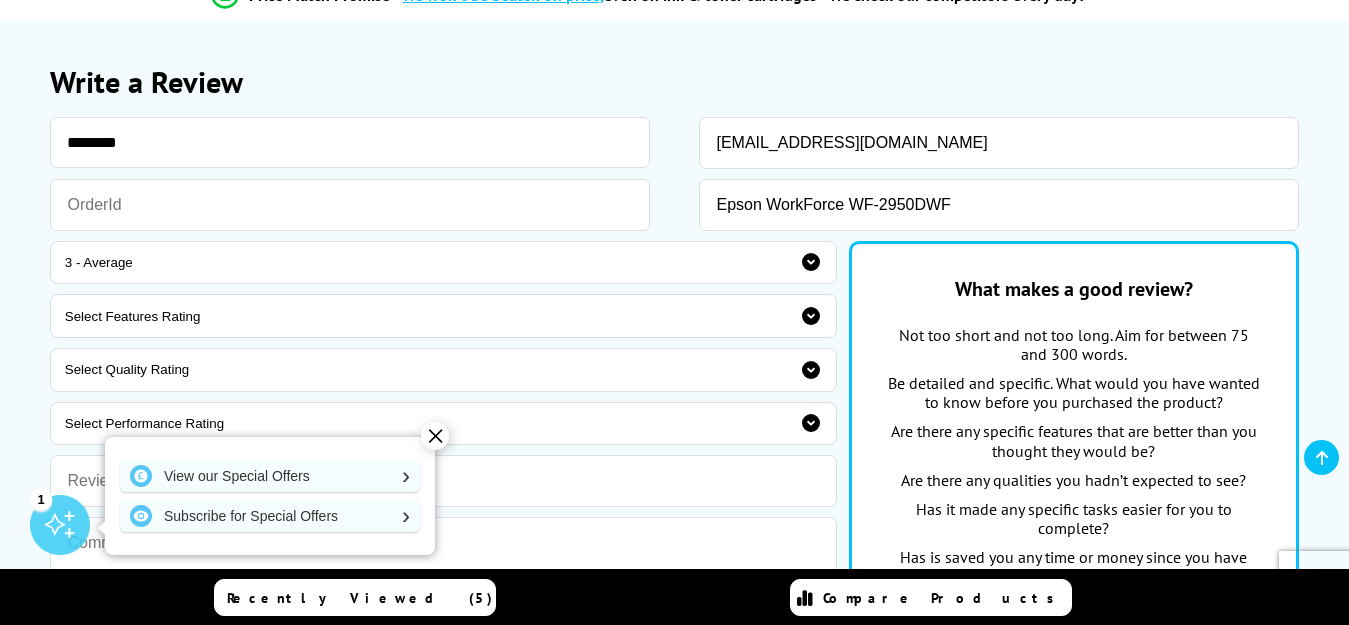 click on "Select Features Rating
1 - Very poor
2 - poor
3 - Average
4 - Good
5 - Excellent" at bounding box center (443, 316) 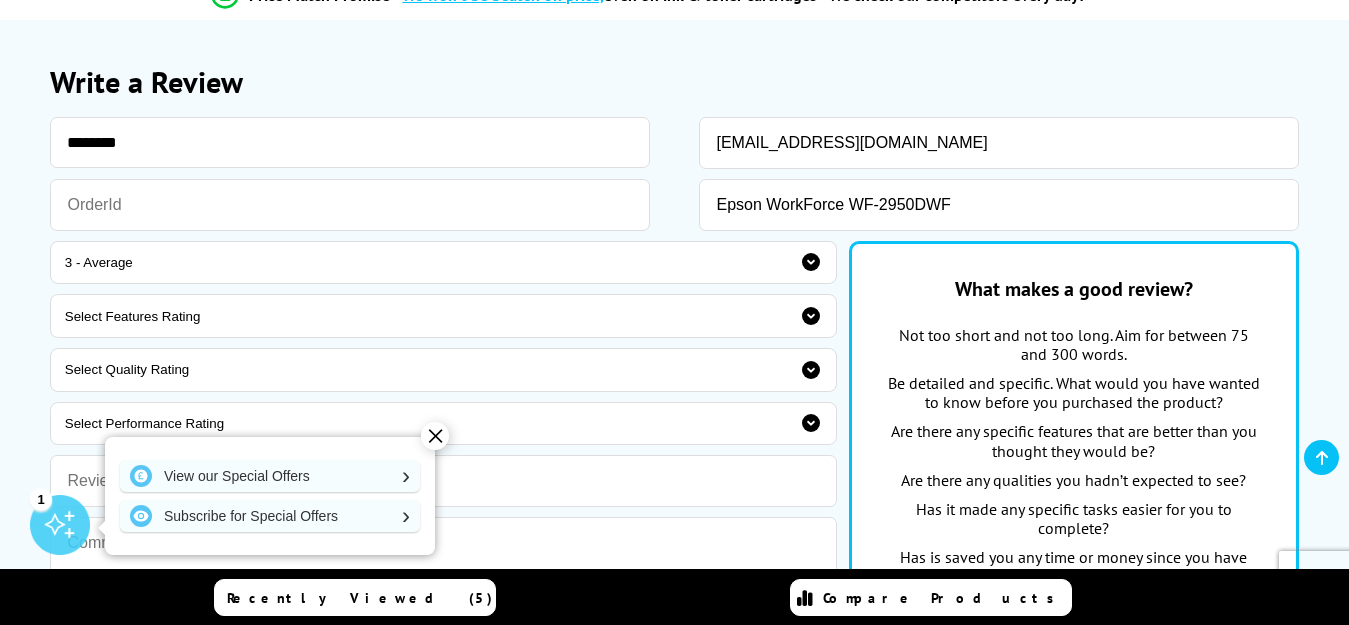 select on "3" 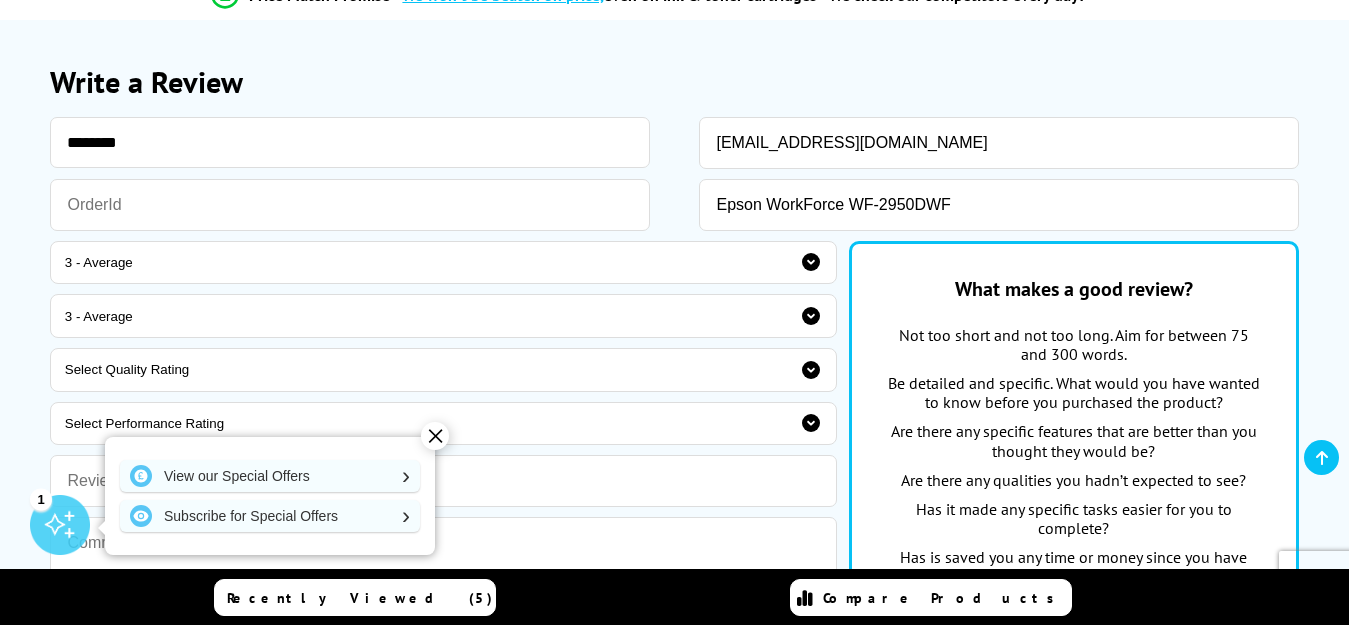 click on "Select Features Rating
1 - Very poor
2 - poor
3 - Average
4 - Good
5 - Excellent" at bounding box center [443, 316] 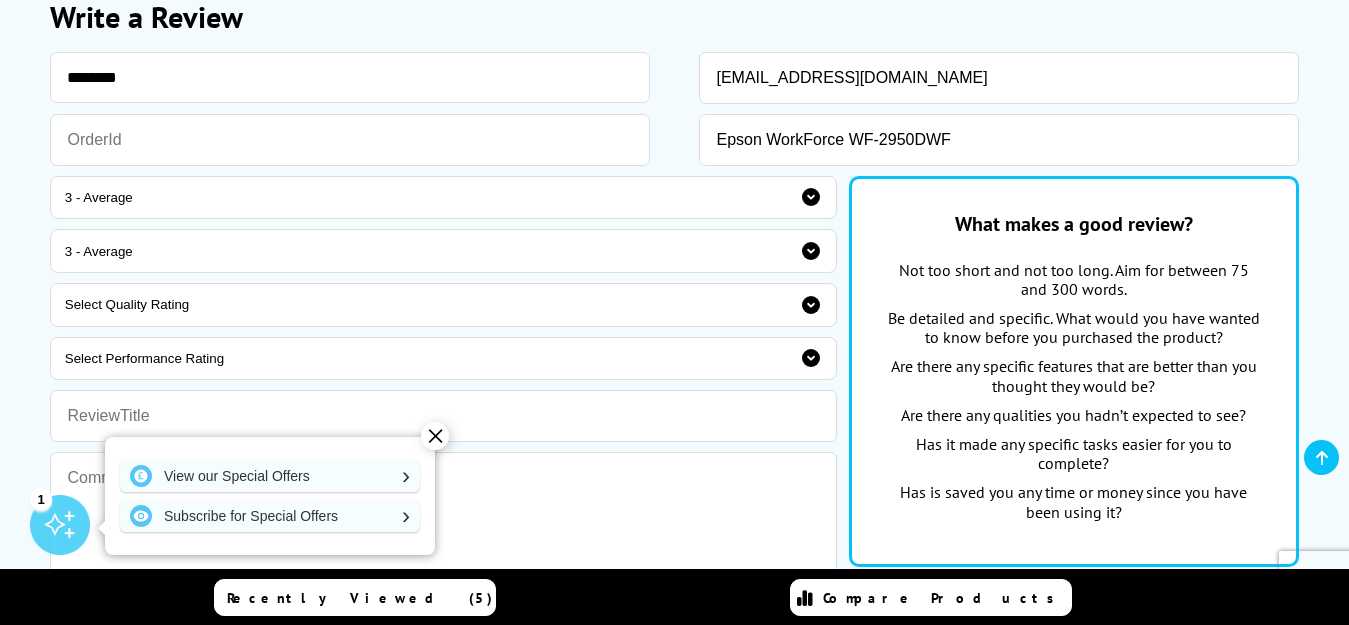 scroll, scrollTop: 300, scrollLeft: 0, axis: vertical 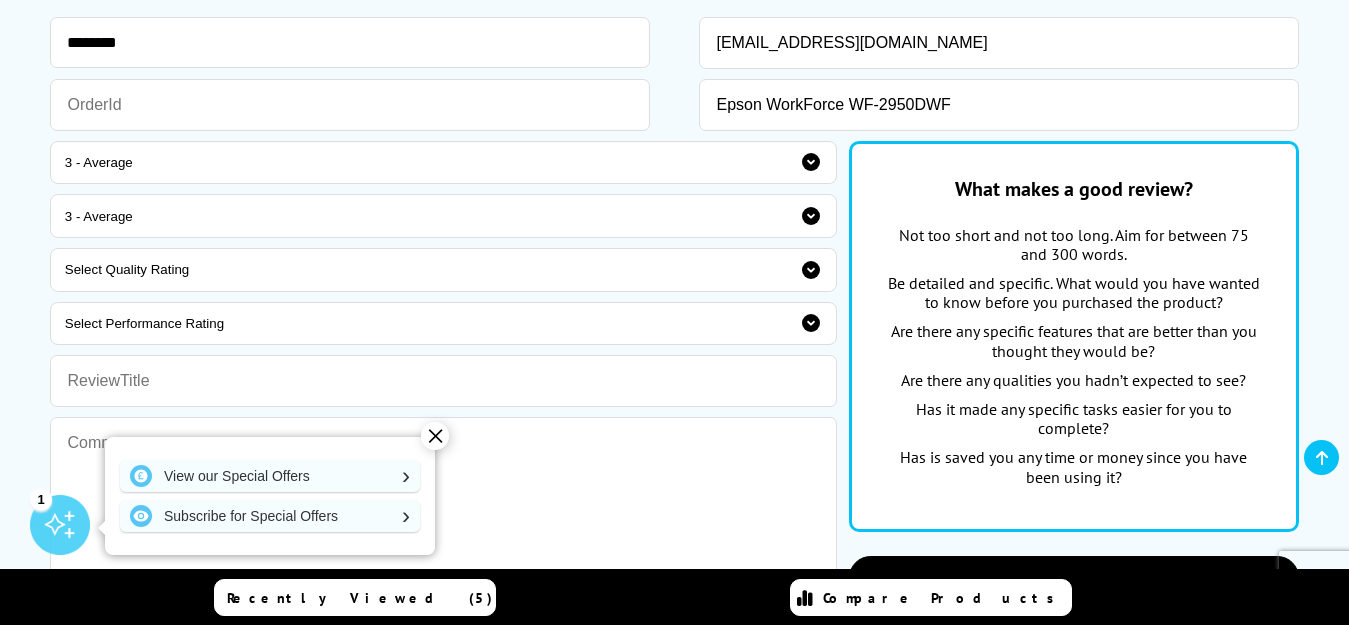 click on "Select Quality Rating
1 - Very poor
2 - poor
3 - Average
4 - Good
5 - Excellent" at bounding box center (443, 270) 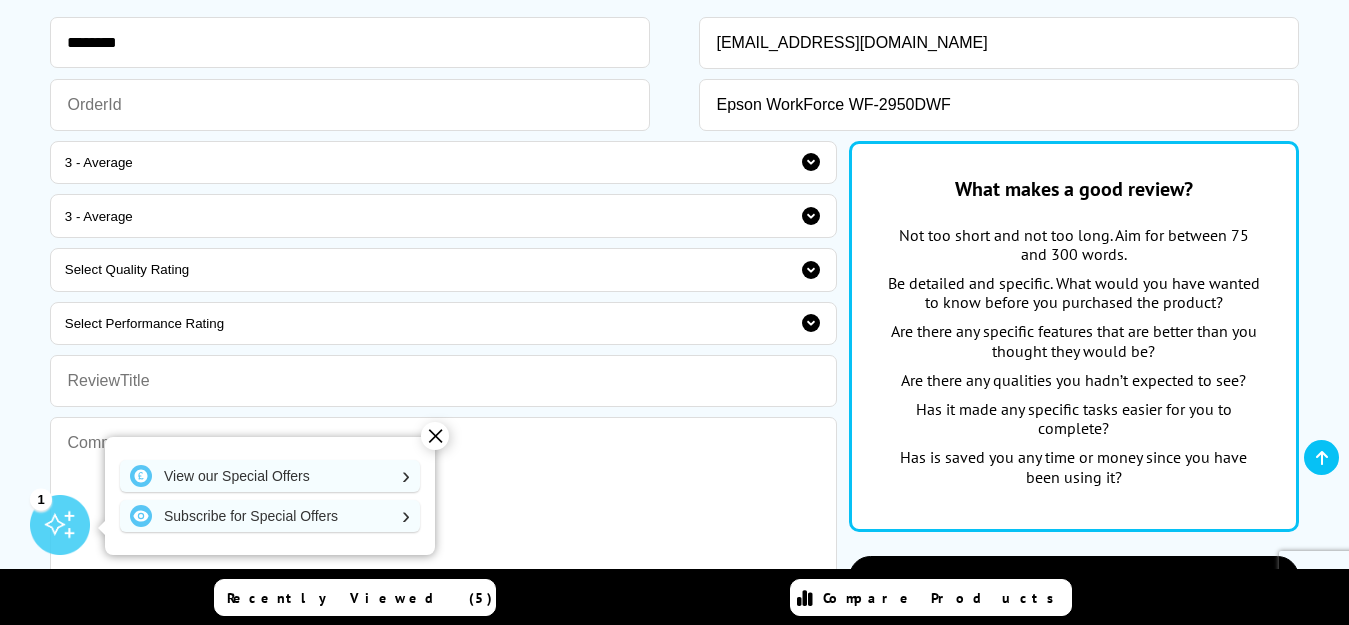 click on "Please correct the following errors with your submission:
Write a Review
********
dantrussler2021@outlook.com" at bounding box center (674, 768) 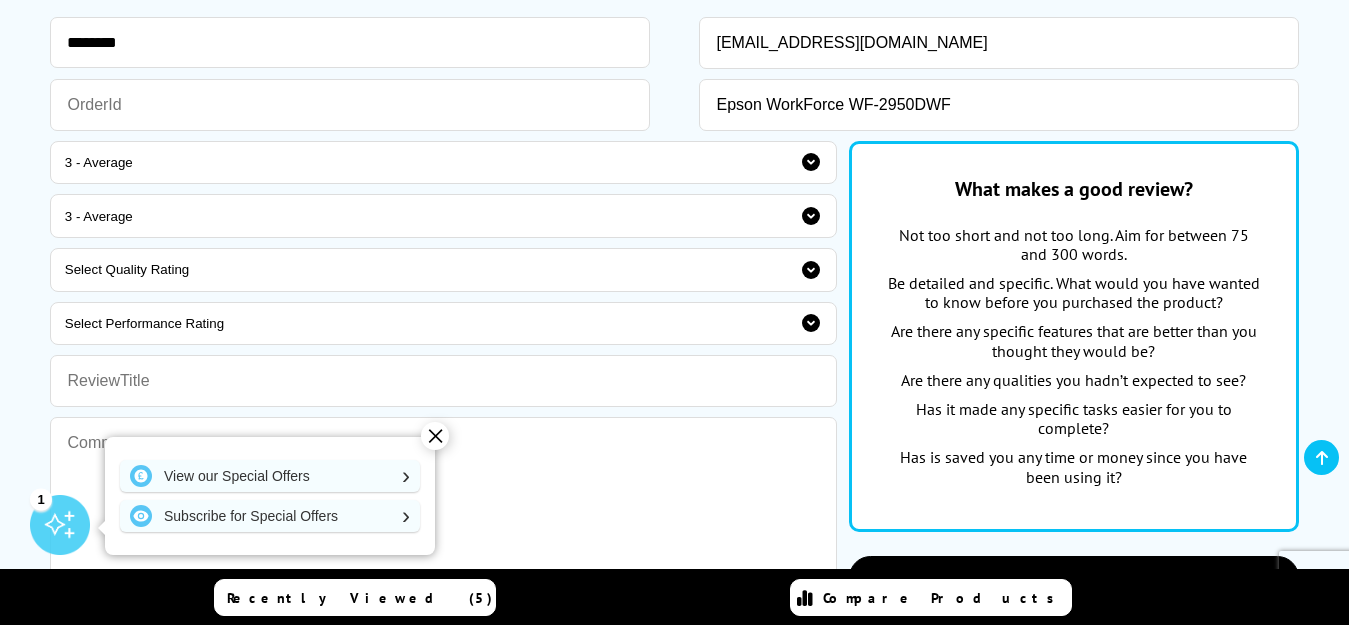 click on "Select Quality Rating
1 - Very poor
2 - poor
3 - Average
4 - Good
5 - Excellent" at bounding box center (443, 270) 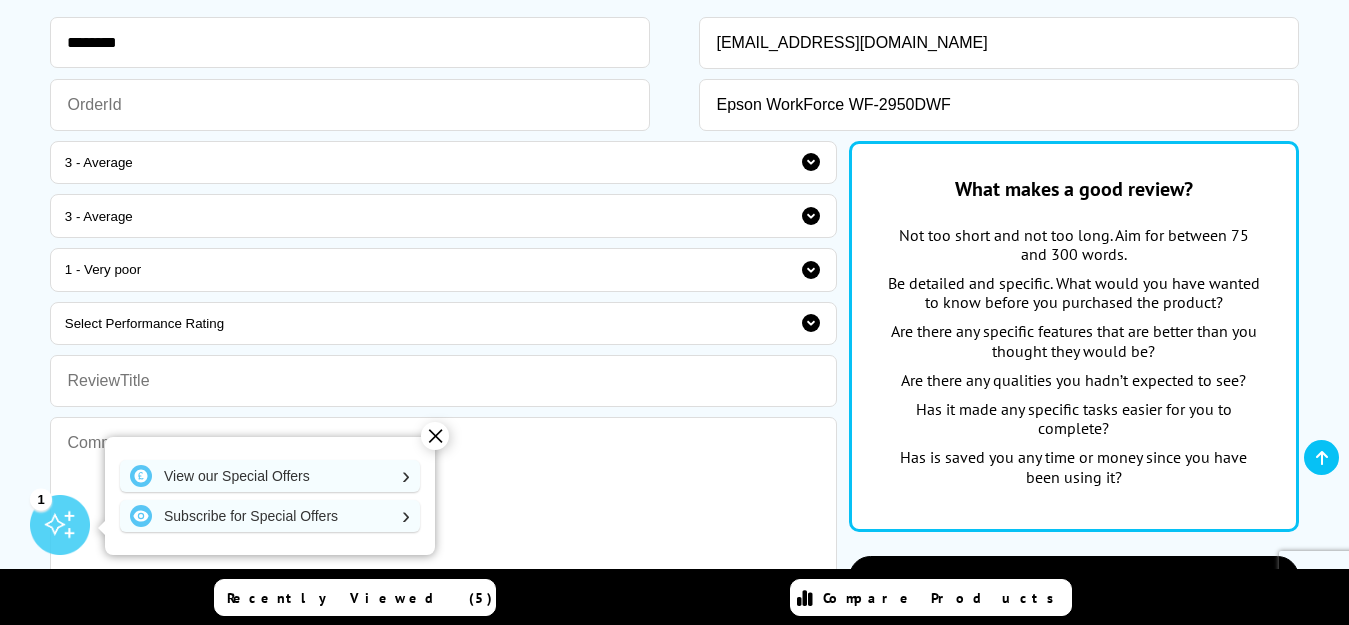 click on "Select Quality Rating
1 - Very poor
2 - poor
3 - Average
4 - Good
5 - Excellent" at bounding box center (443, 270) 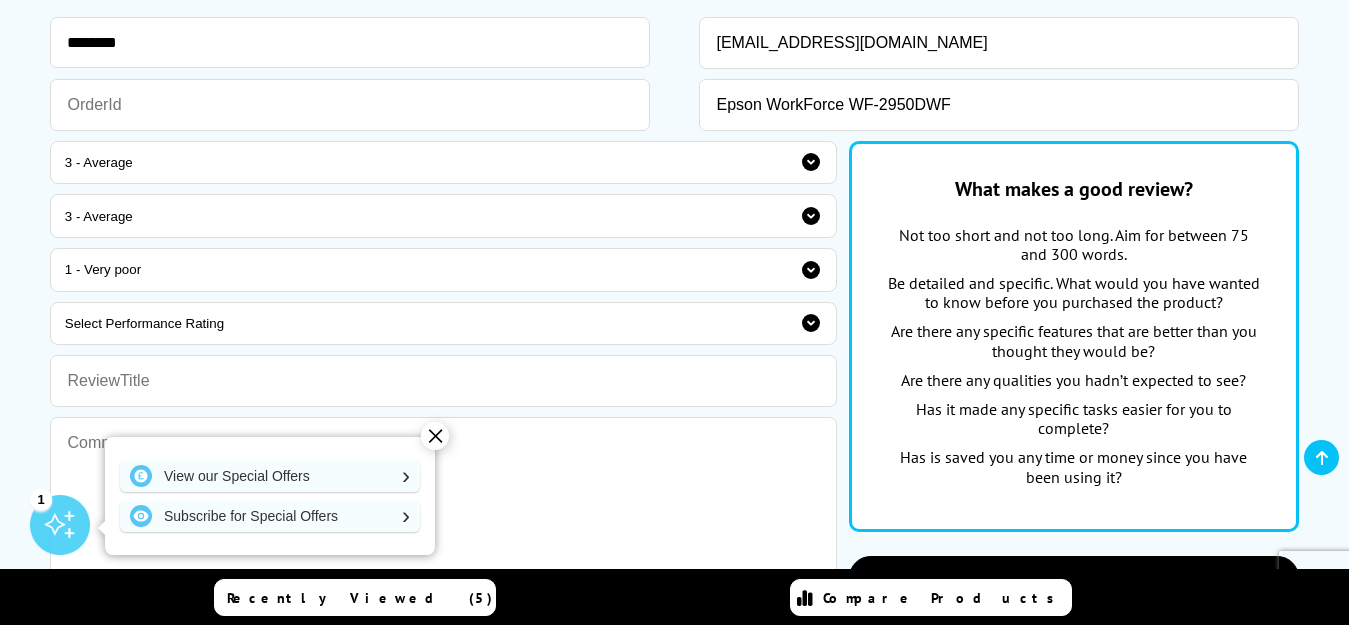 click on "Select Performance Rating
1 - Very poor
2 - poor
3 - Average
4 - Good
5 - Excellent" at bounding box center [443, 324] 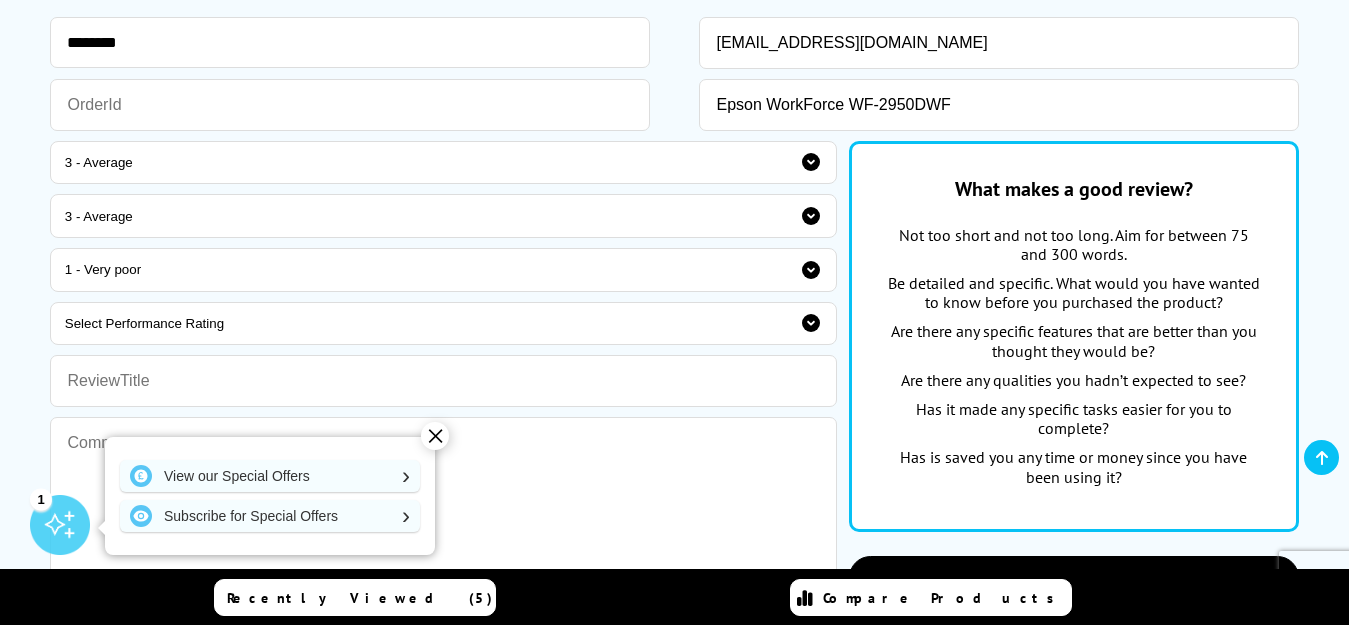select on "1" 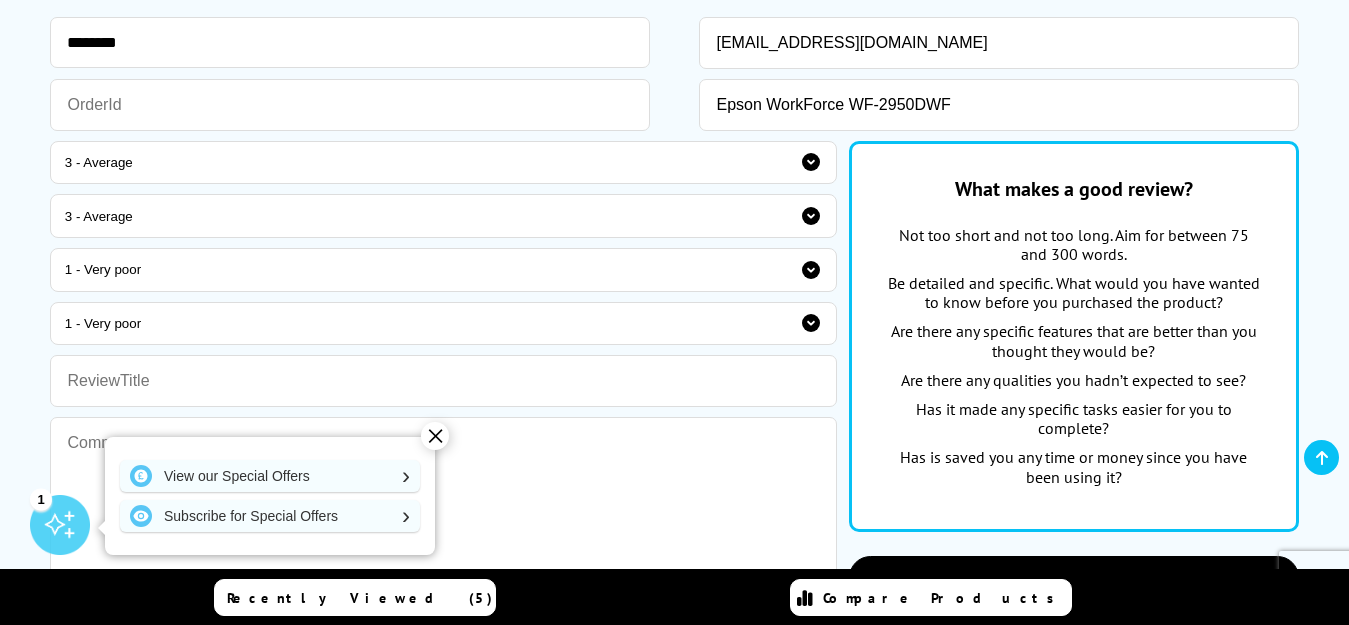 click on "Select Performance Rating
1 - Very poor
2 - poor
3 - Average
4 - Good
5 - Excellent" at bounding box center (443, 324) 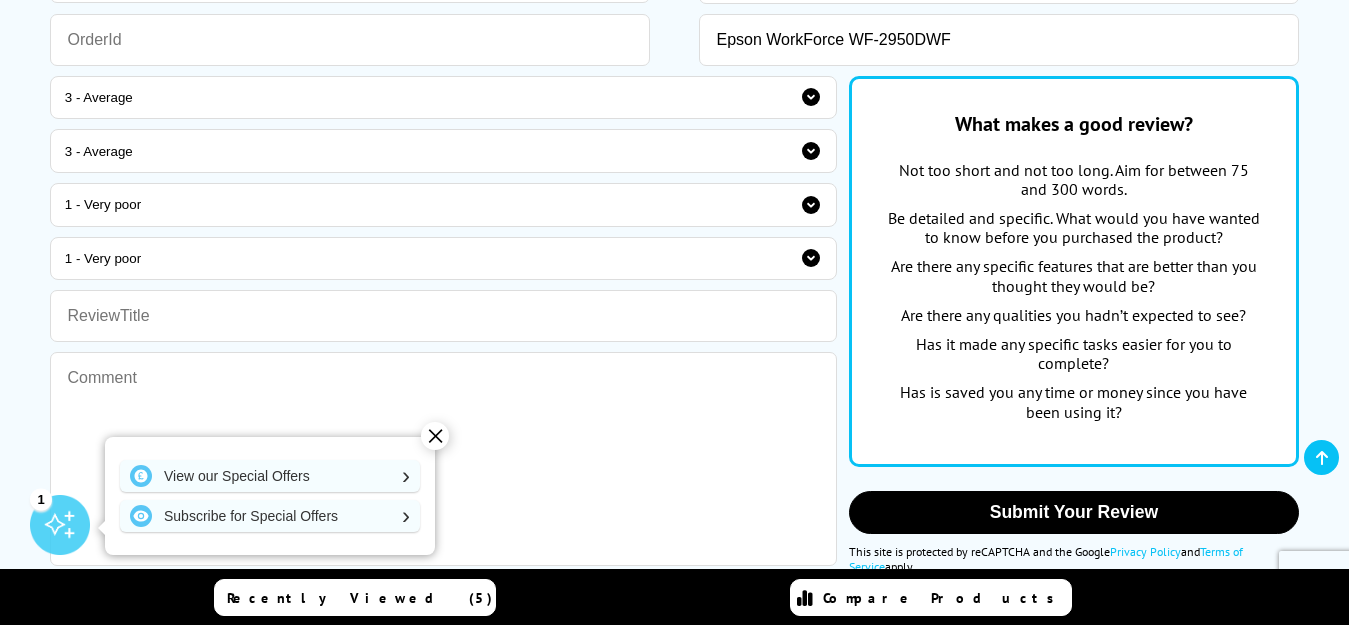 scroll, scrollTop: 400, scrollLeft: 0, axis: vertical 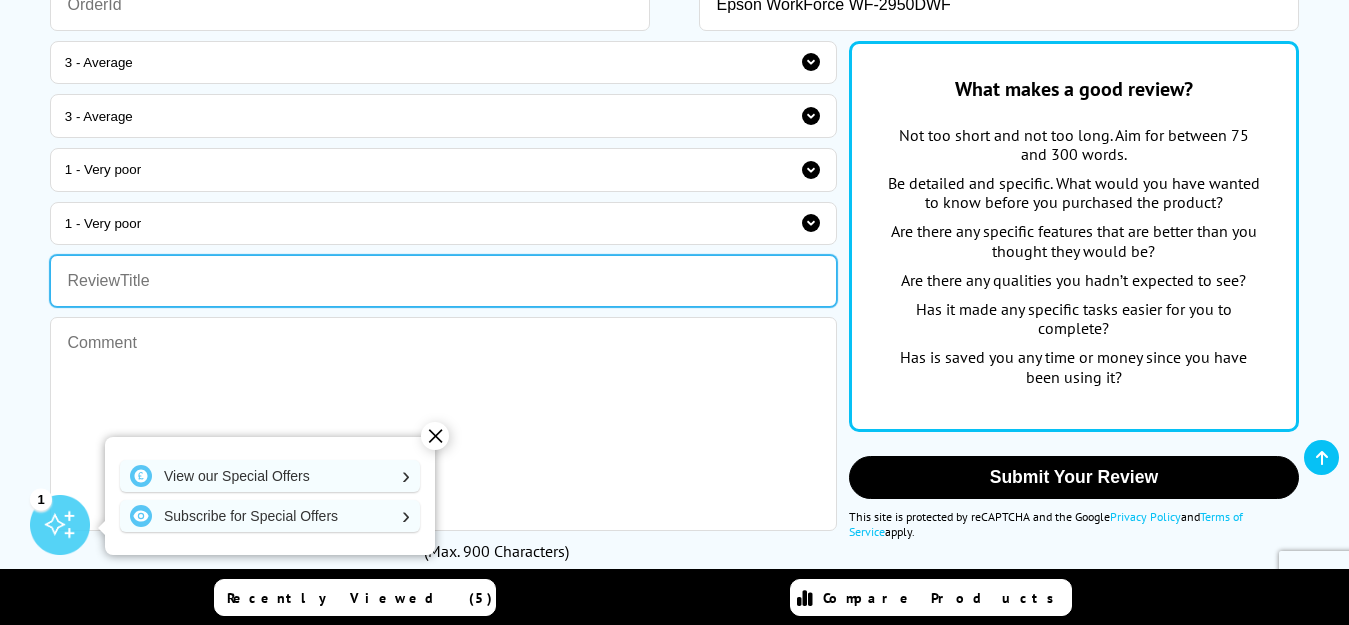 click at bounding box center [443, 281] 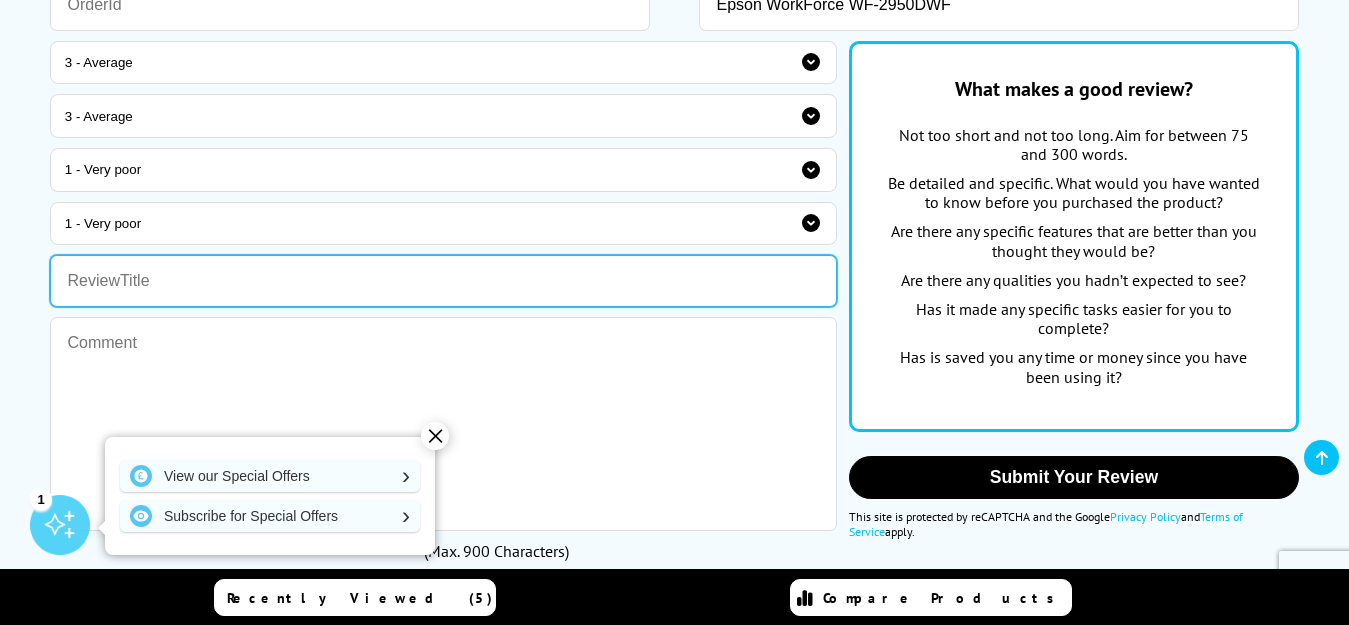 scroll, scrollTop: 500, scrollLeft: 0, axis: vertical 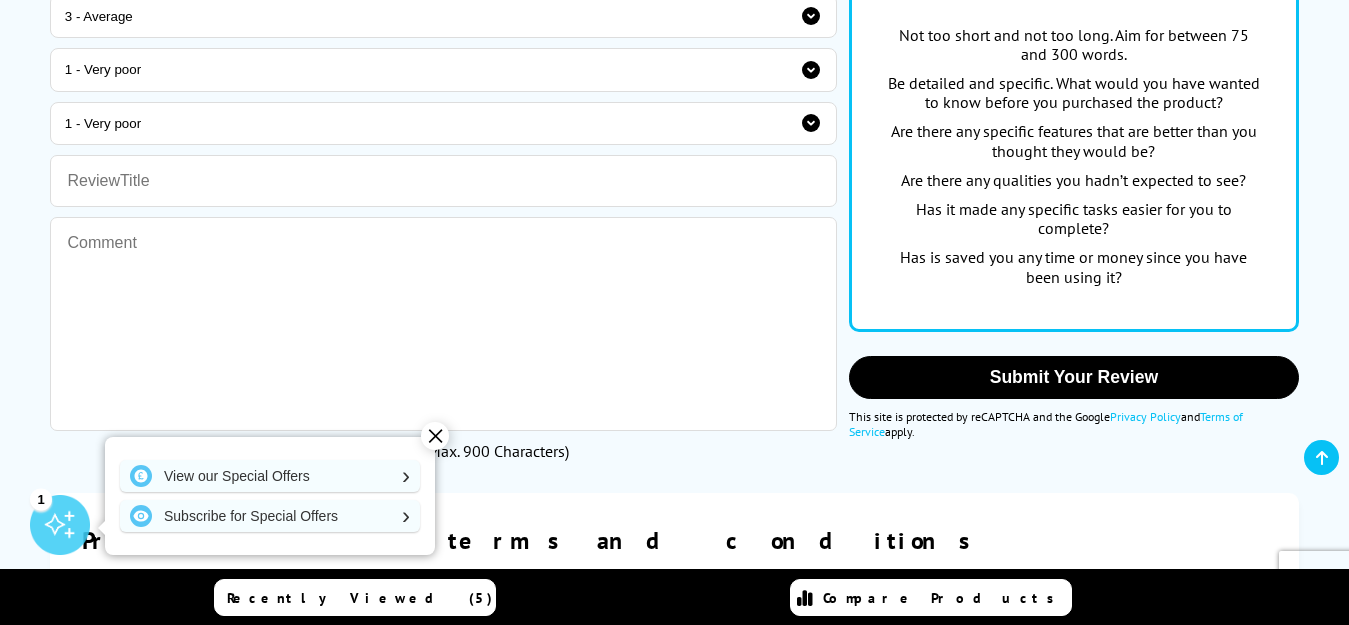 click on "✕" at bounding box center (435, 436) 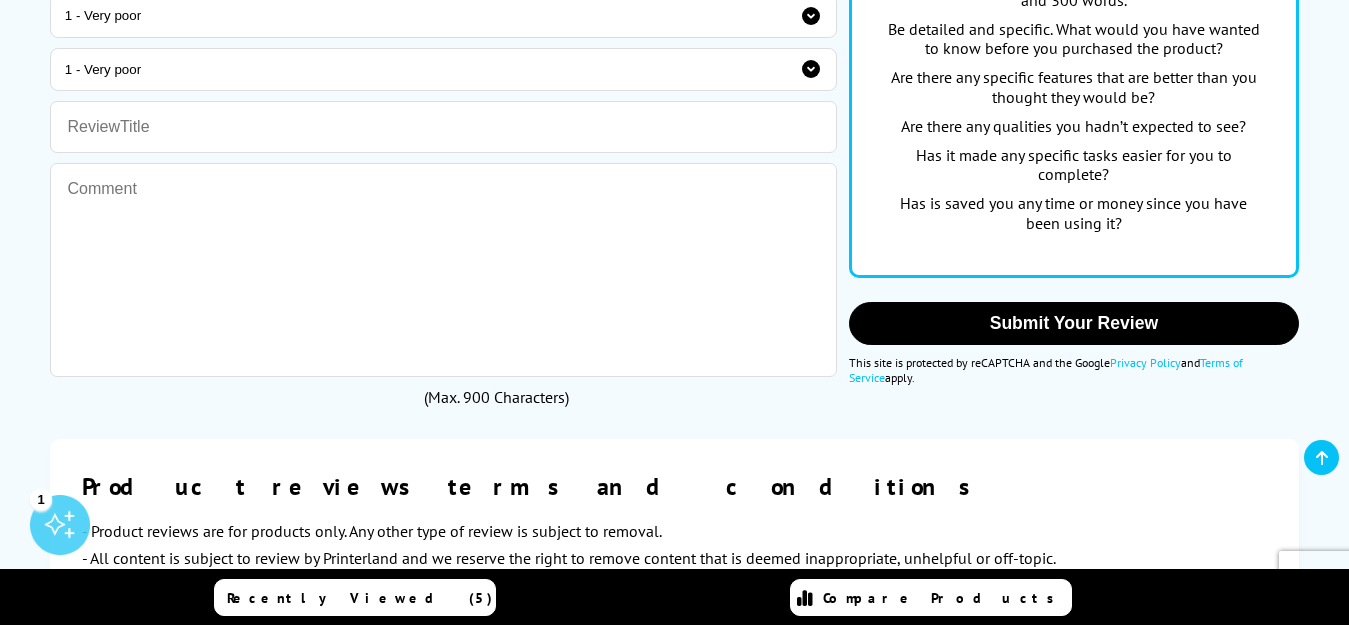 scroll, scrollTop: 600, scrollLeft: 0, axis: vertical 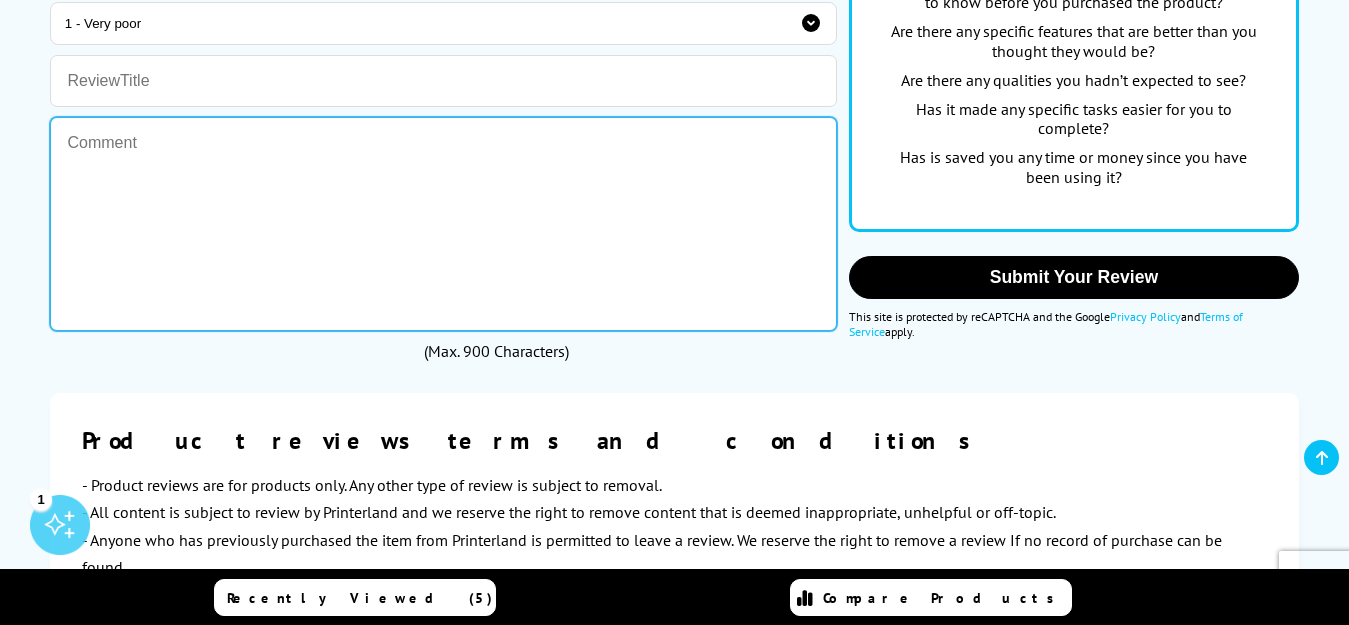 click at bounding box center [443, 224] 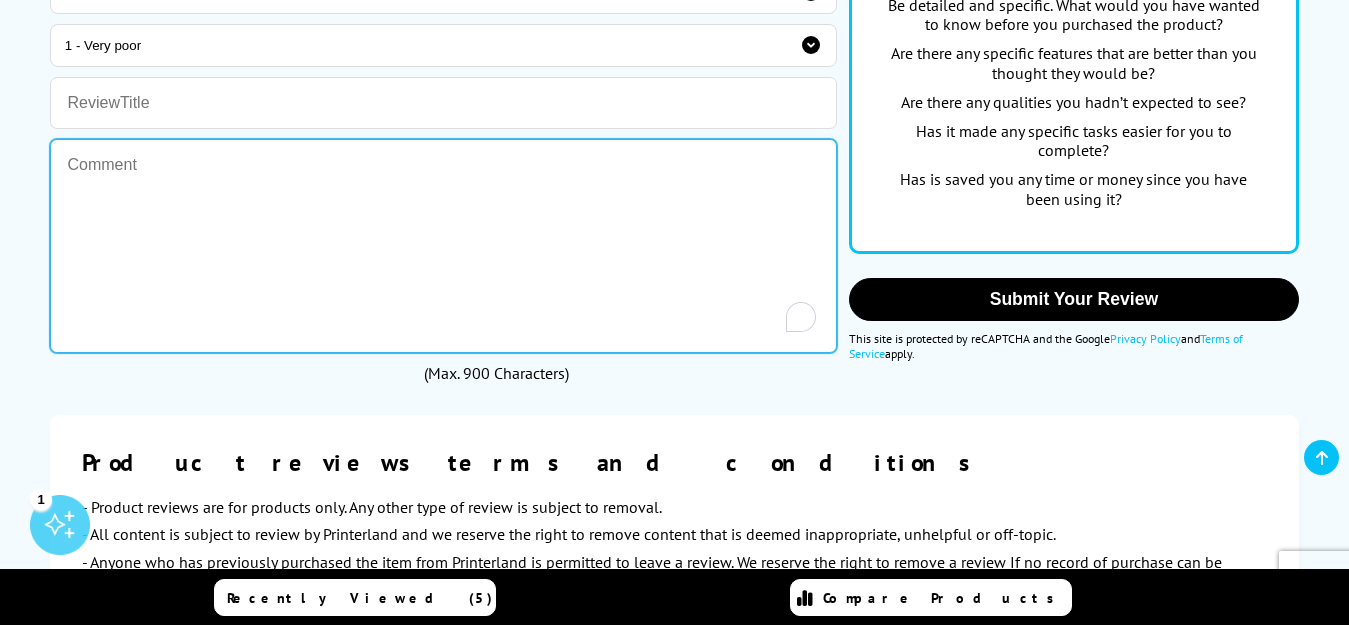 scroll, scrollTop: 700, scrollLeft: 0, axis: vertical 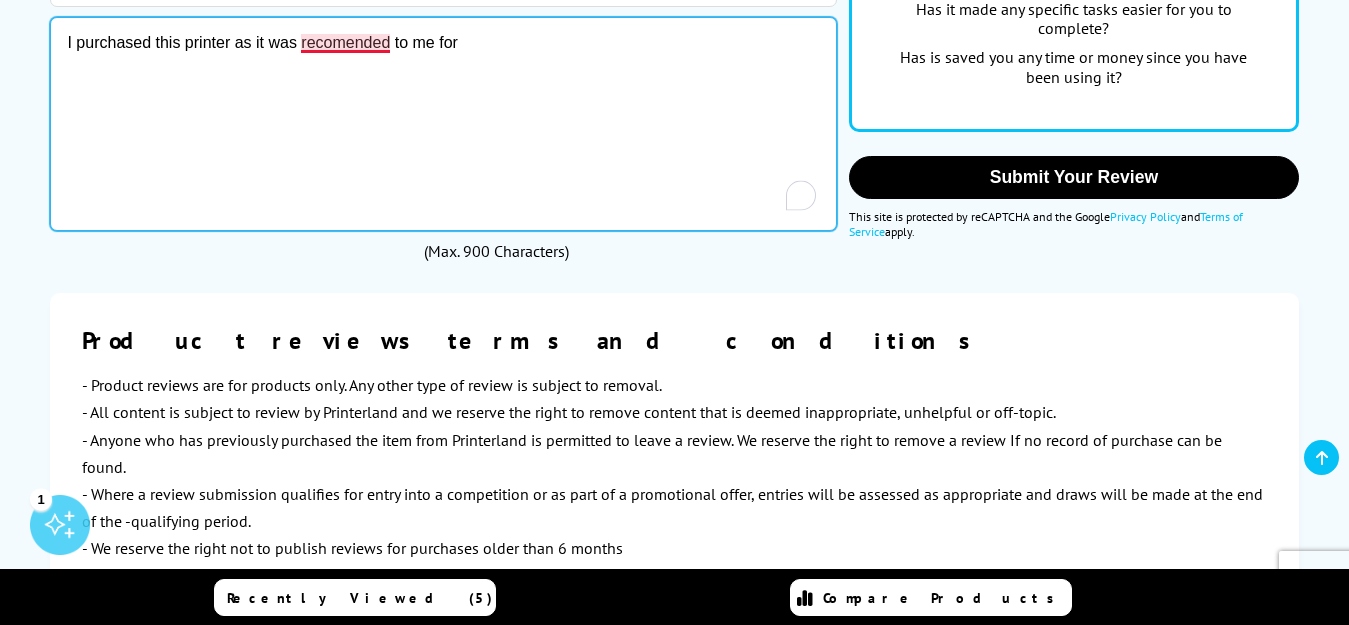 click on "I purchased this printer as it was recomended to me for" at bounding box center [443, 124] 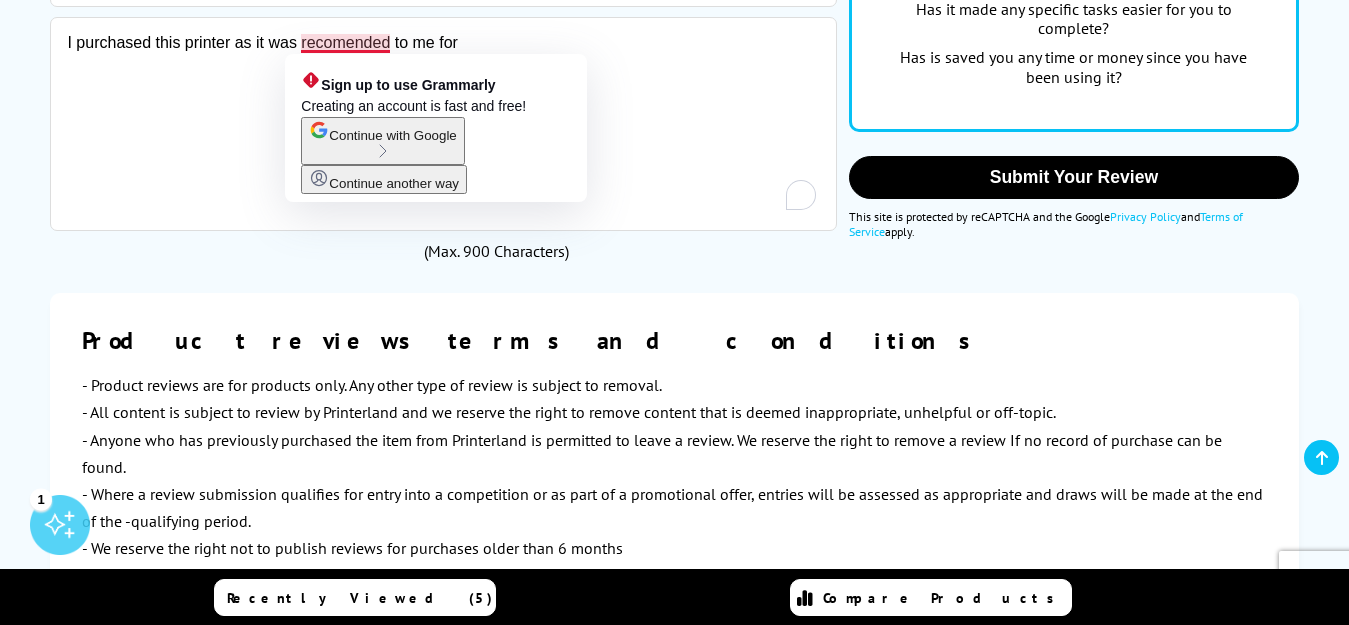 click on "Continue with Google" 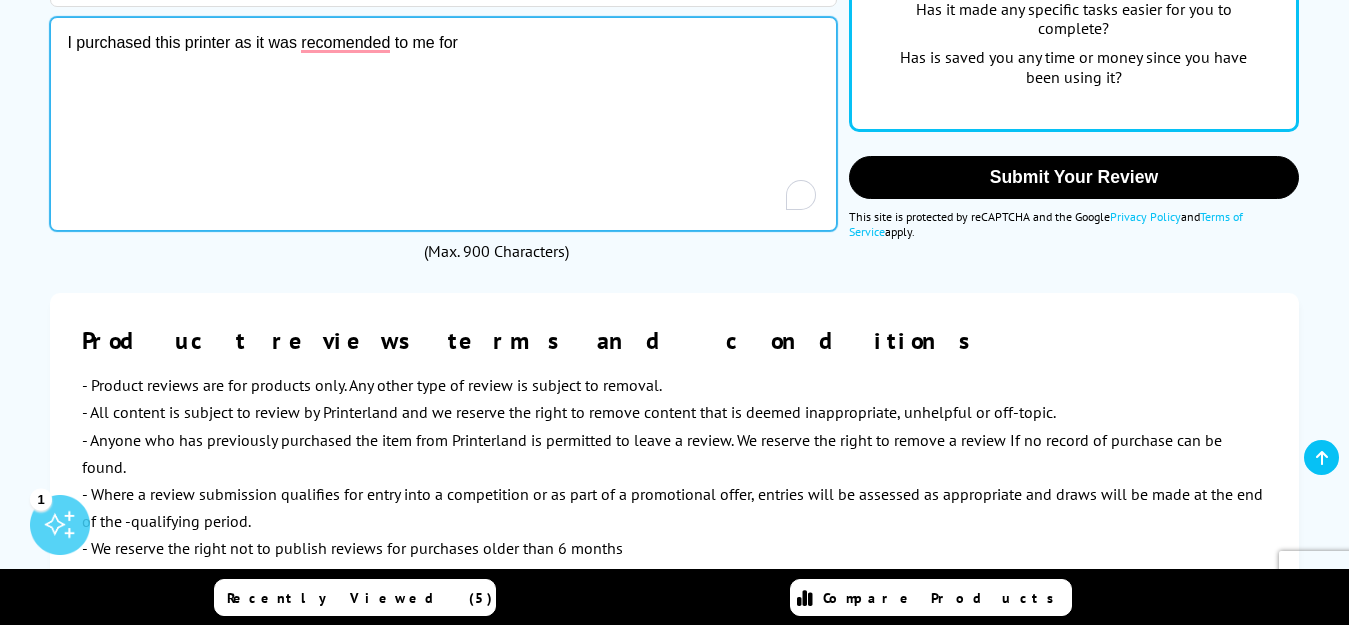 click on "I purchased this printer as it was recomended to me for" at bounding box center [443, 124] 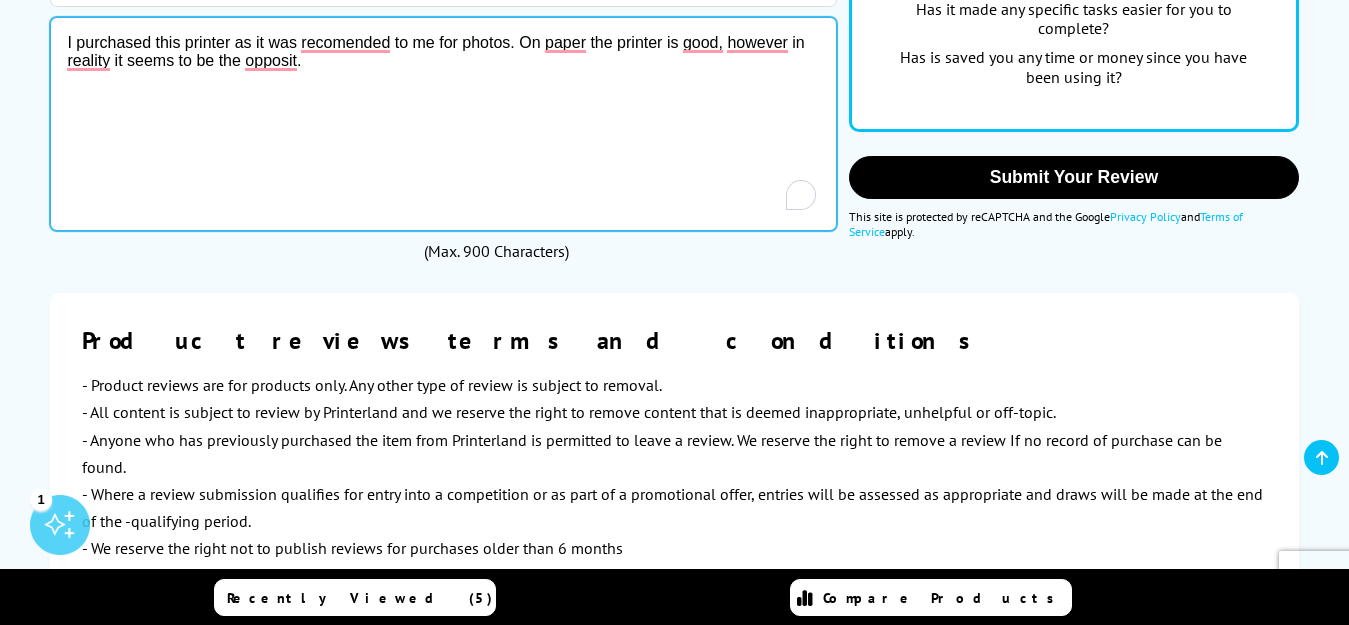 drag, startPoint x: 370, startPoint y: 80, endPoint x: 40, endPoint y: 36, distance: 332.9204 